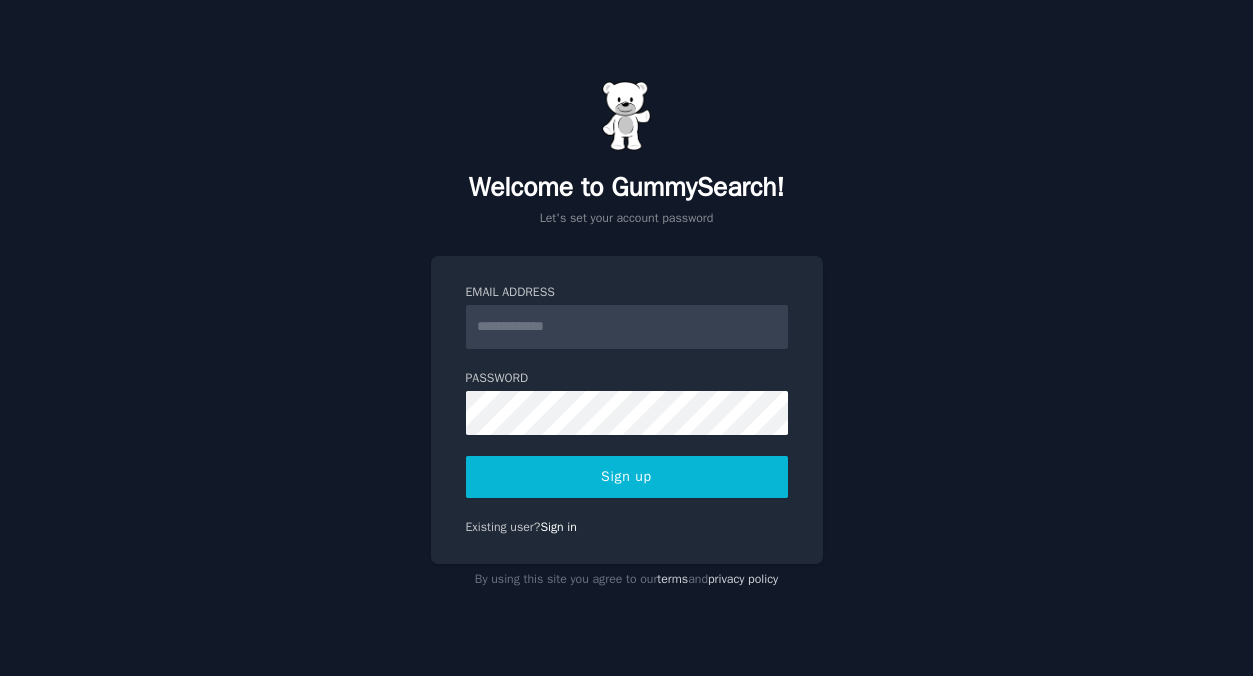 scroll, scrollTop: 0, scrollLeft: 0, axis: both 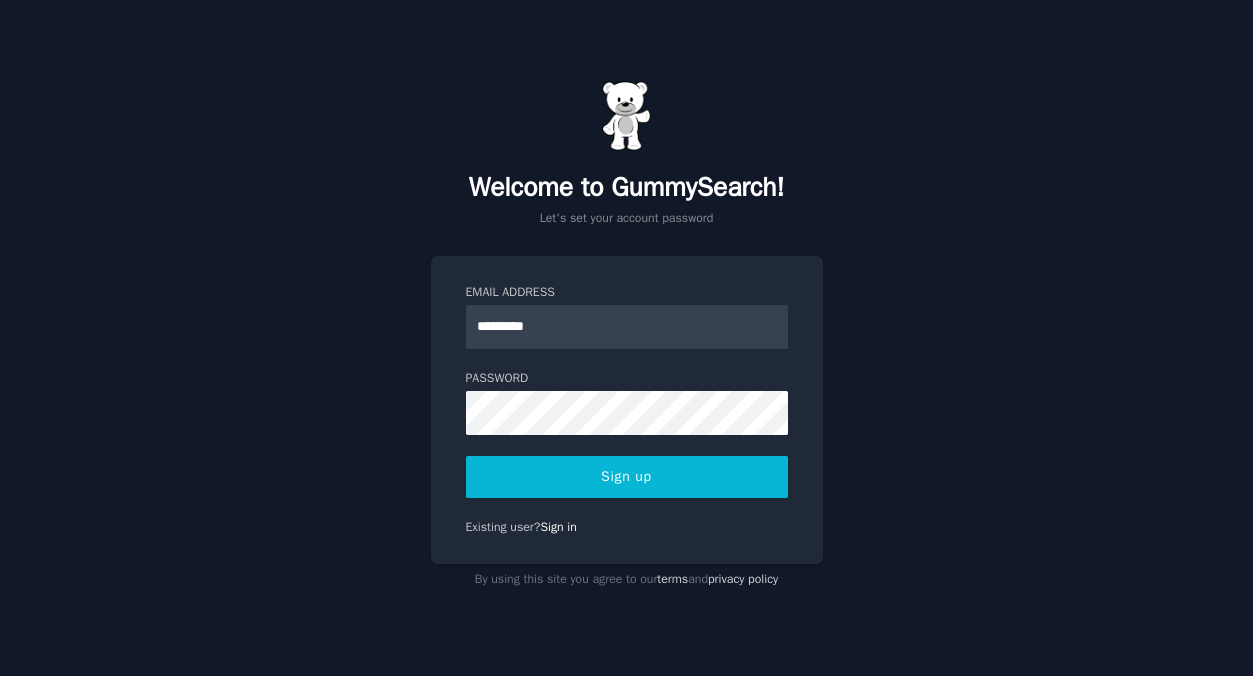 type on "**********" 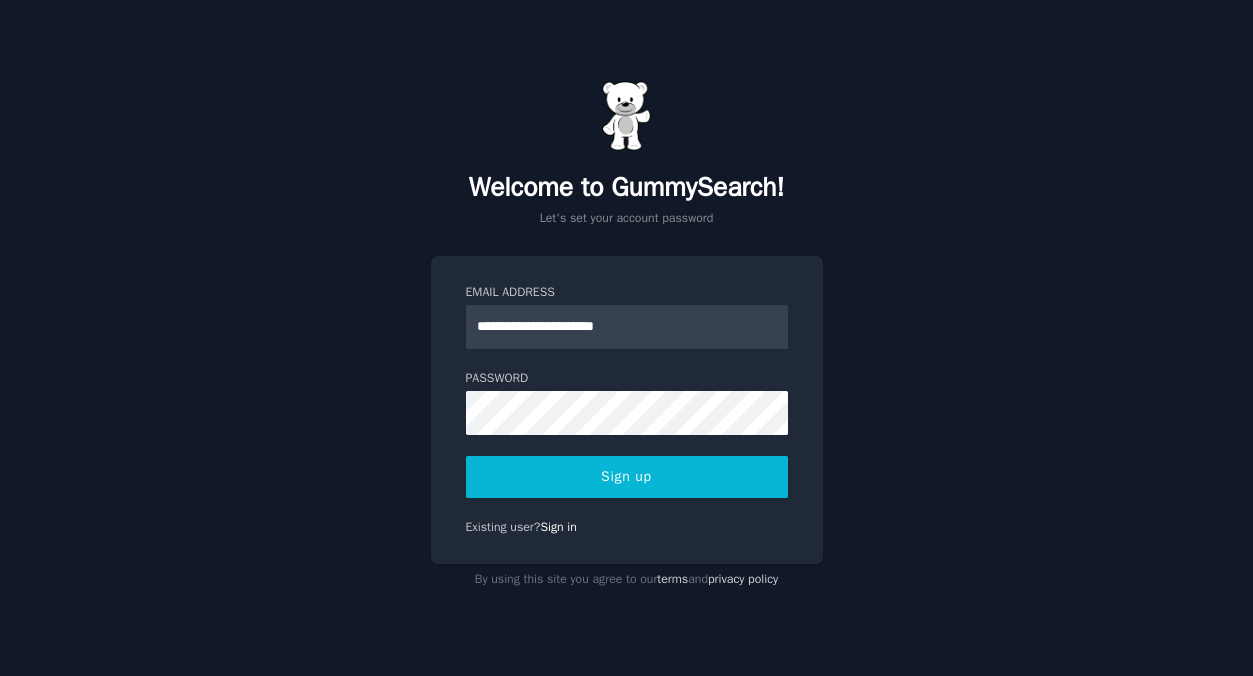 click on "Sign up" at bounding box center (627, 477) 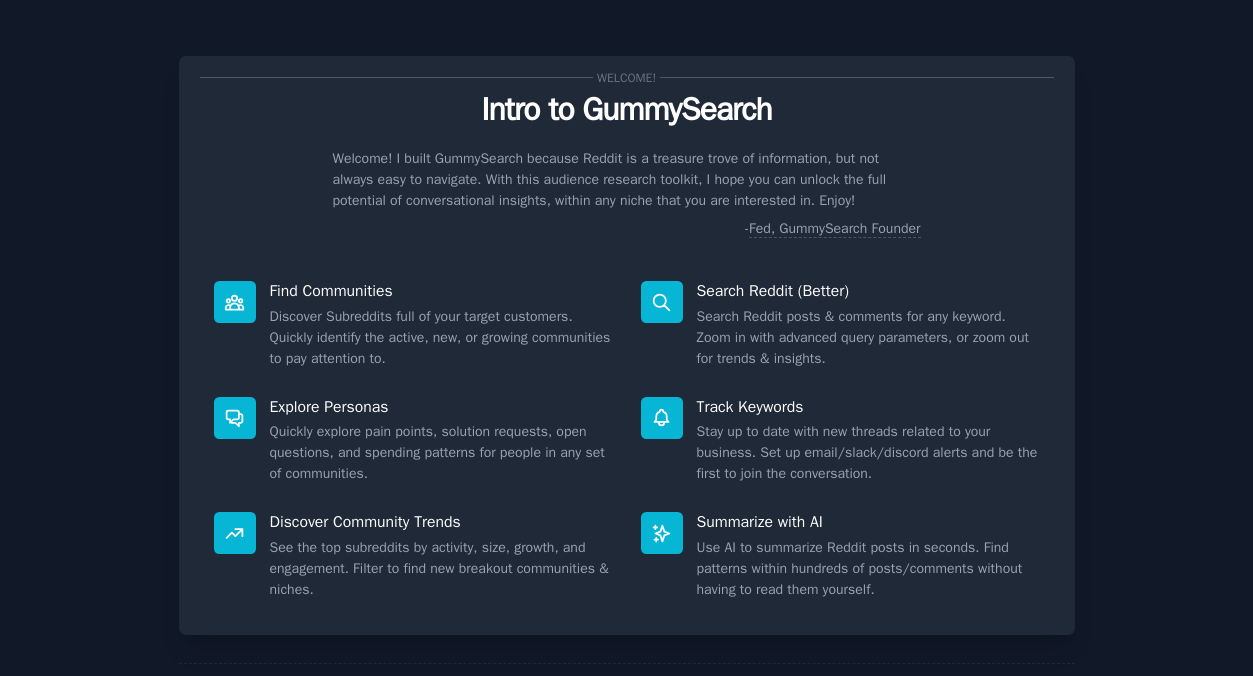 scroll, scrollTop: 0, scrollLeft: 0, axis: both 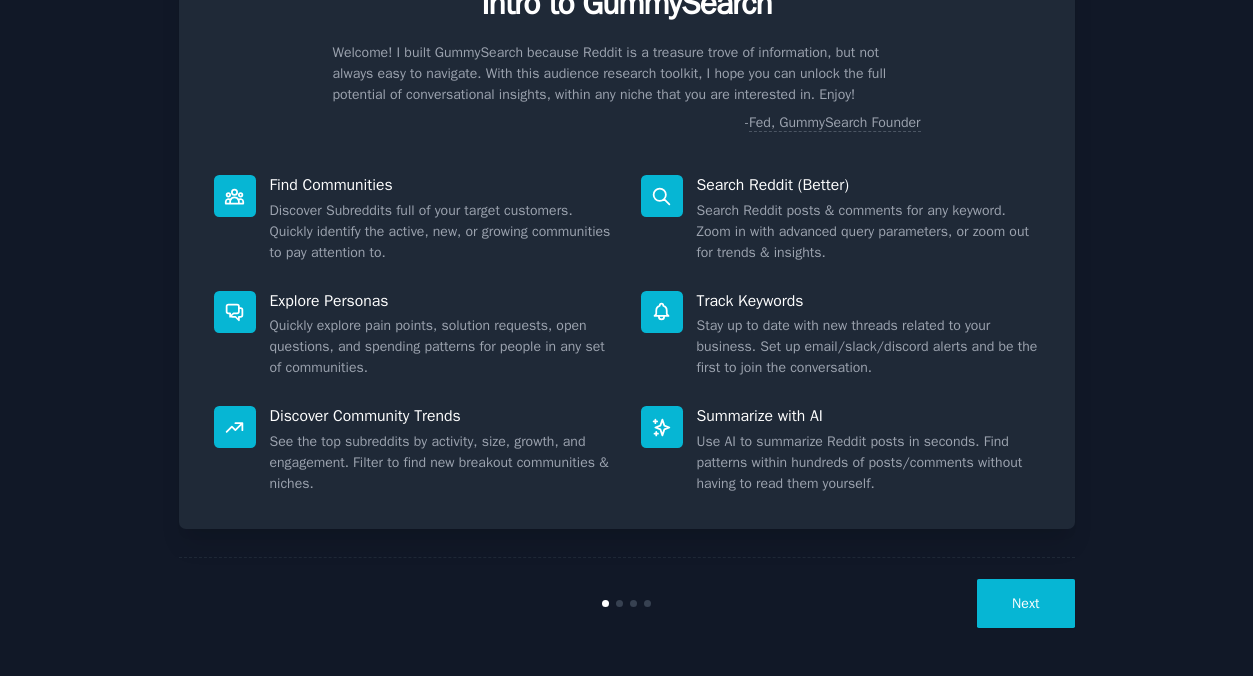 click on "Next" at bounding box center [1025, 603] 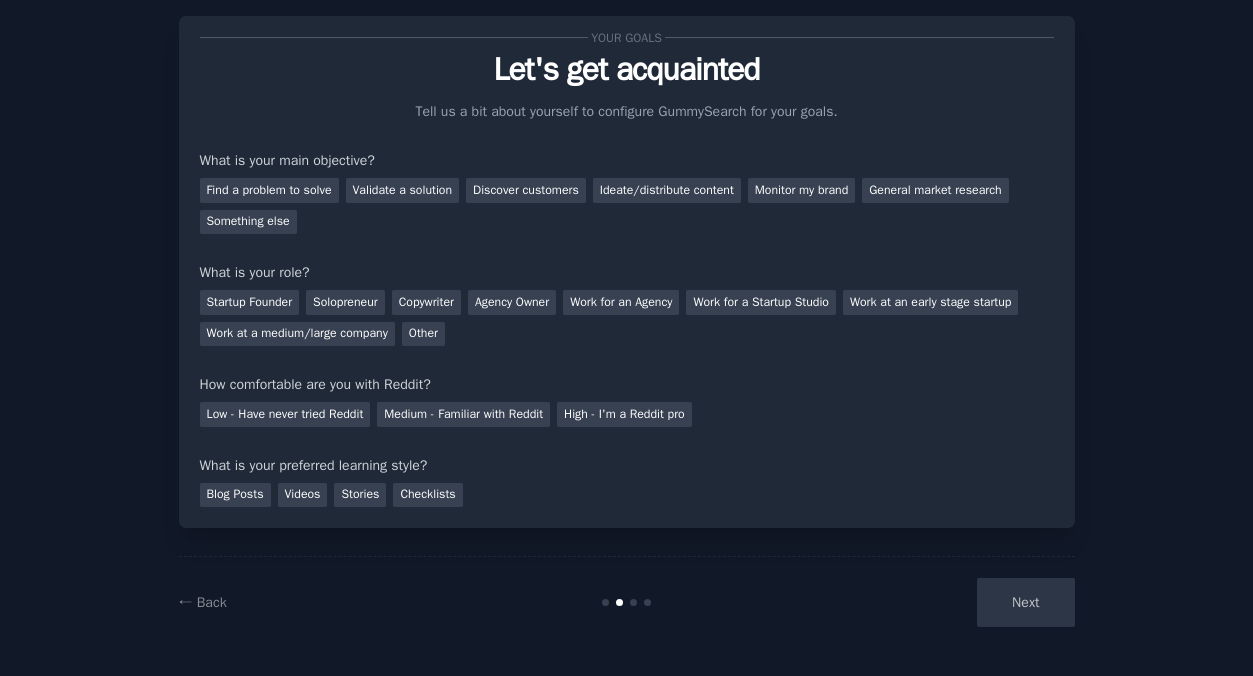 click on "Next" at bounding box center [925, 602] 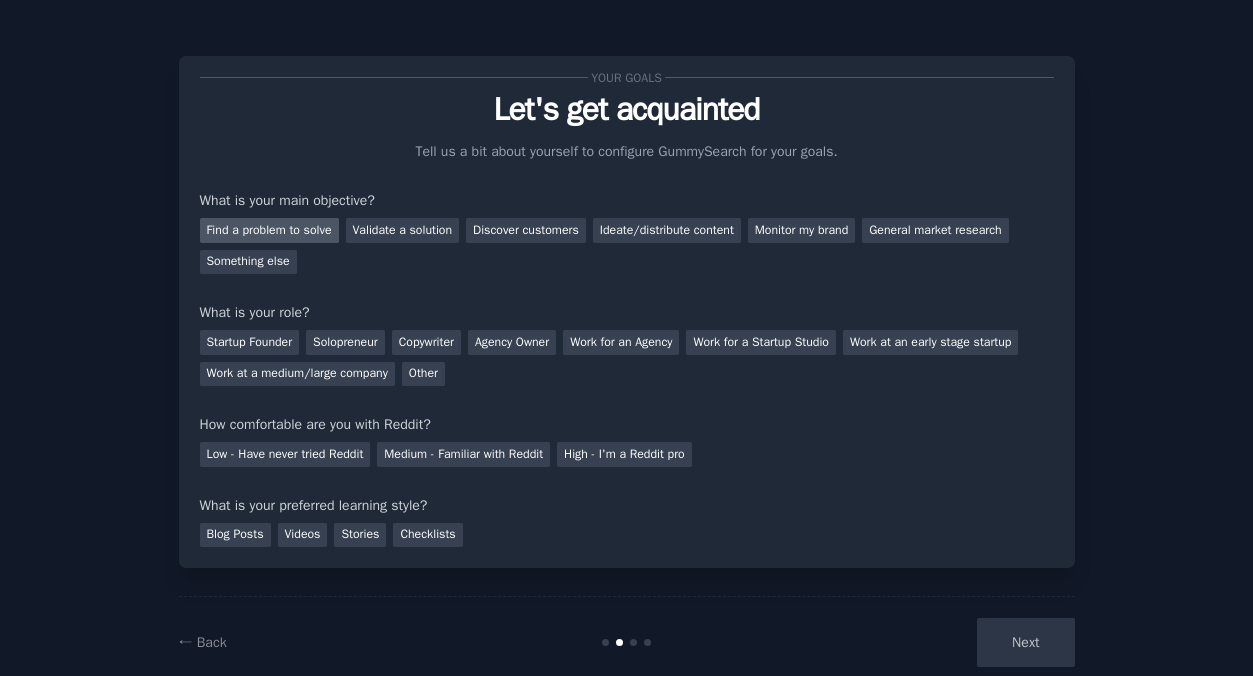 click on "Find a problem to solve" at bounding box center [269, 230] 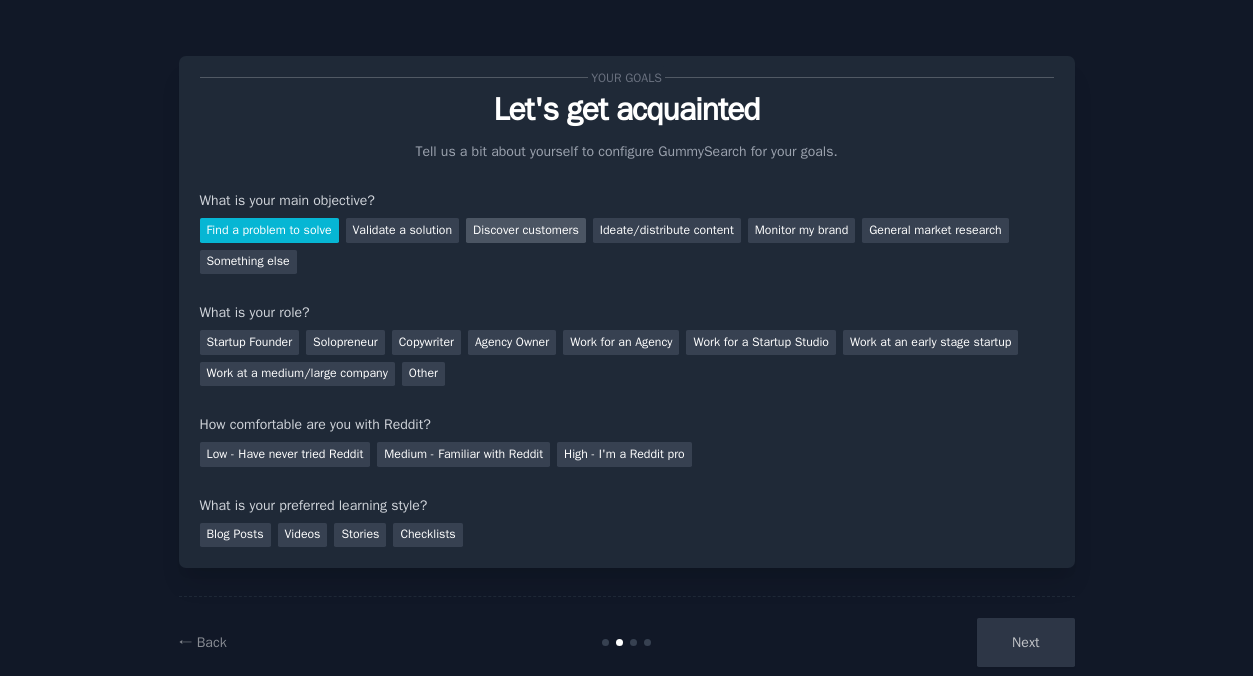 click on "Discover customers" at bounding box center [526, 230] 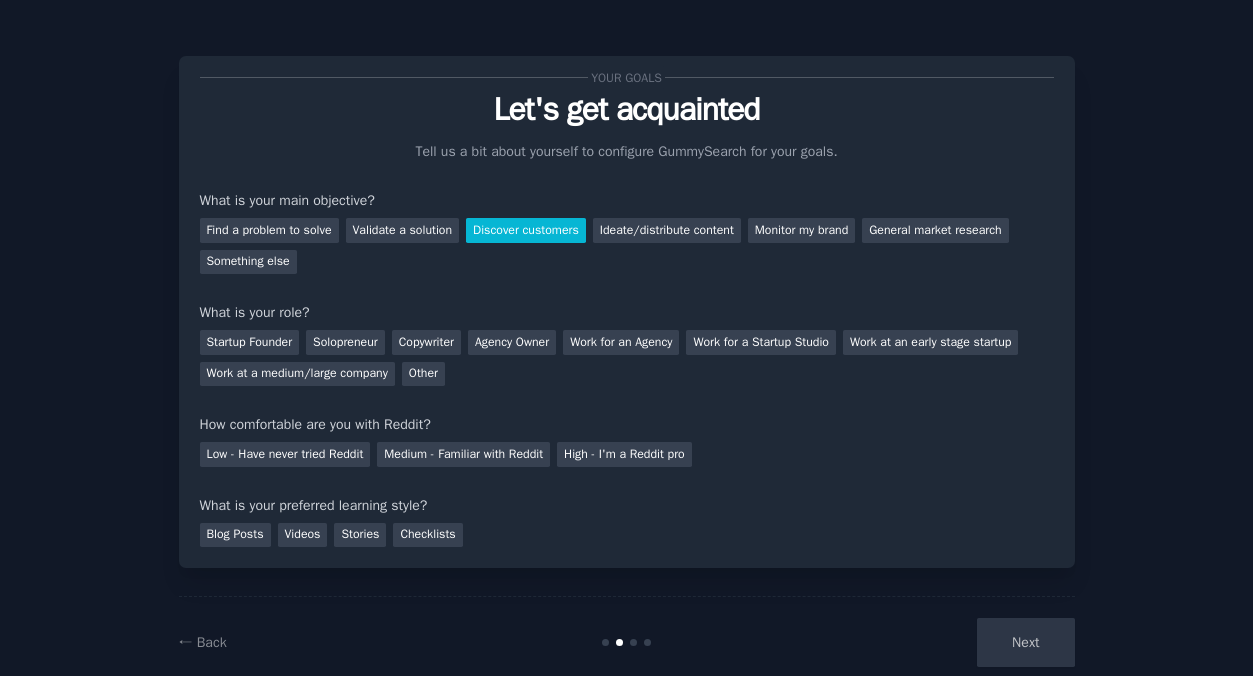 click on "Find a problem to solve Validate a solution Discover customers Ideate/distribute content Monitor my brand General market research Something else" at bounding box center [627, 242] 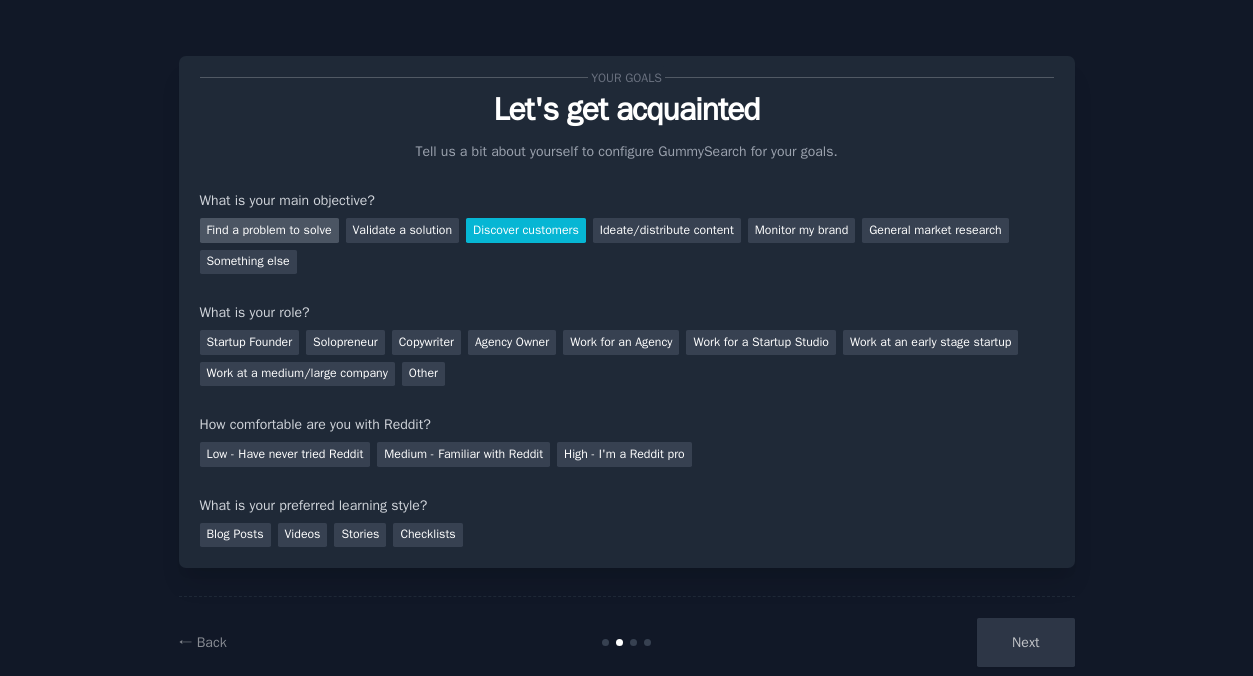 click on "Find a problem to solve" at bounding box center (269, 230) 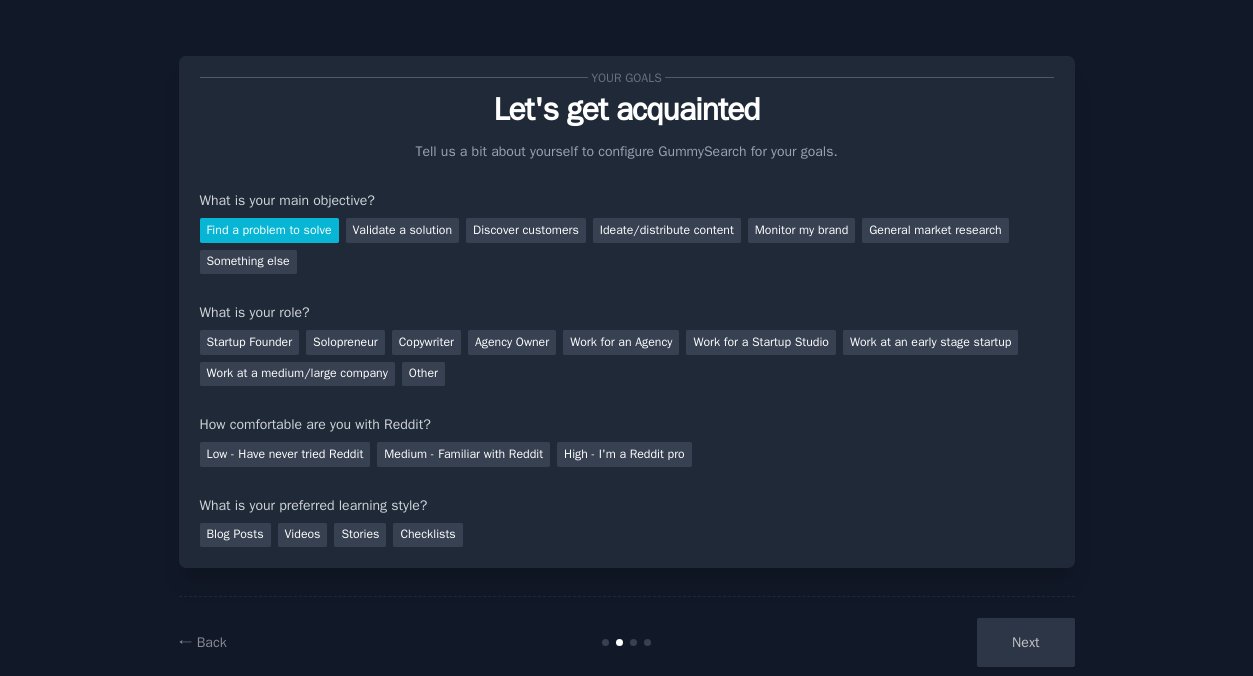 scroll, scrollTop: 40, scrollLeft: 0, axis: vertical 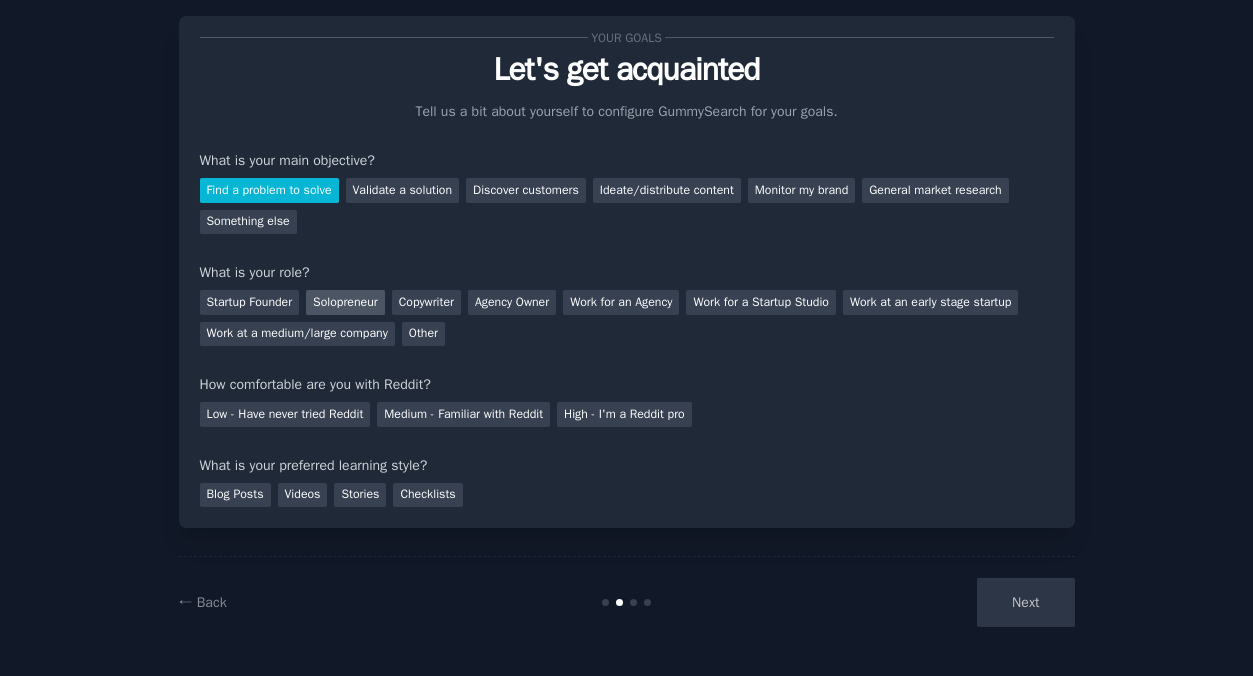 click on "Solopreneur" at bounding box center (345, 302) 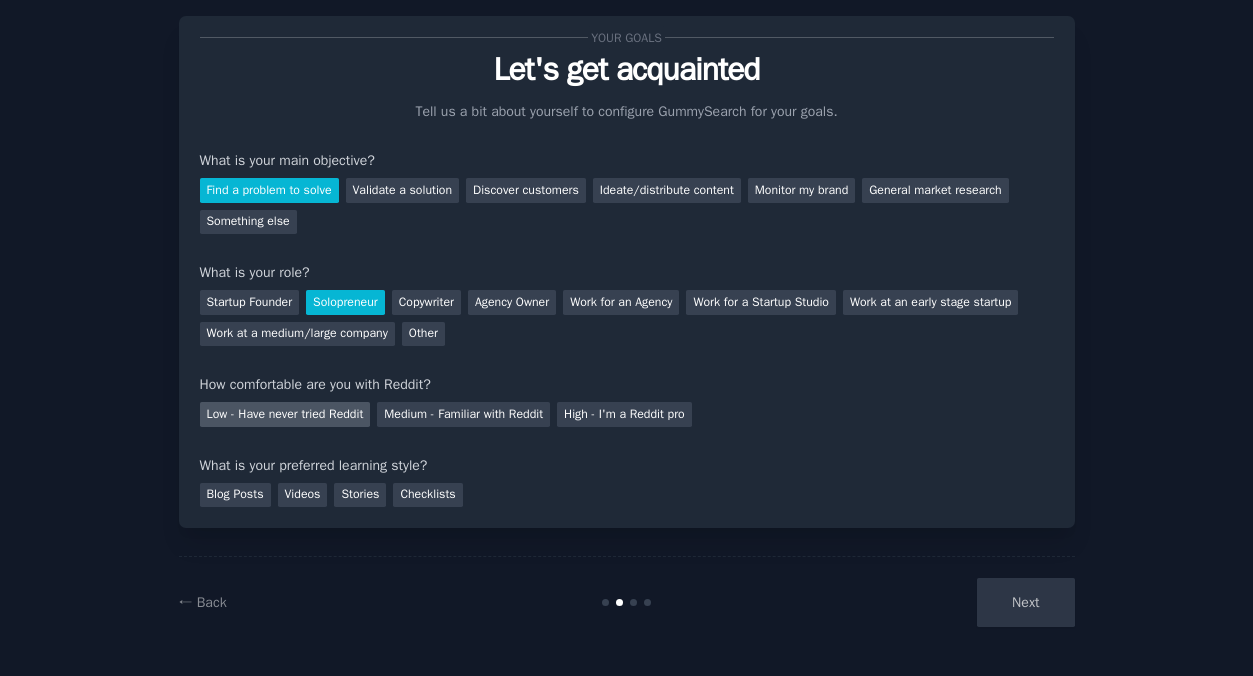 click on "Low - Have never tried Reddit" at bounding box center [285, 414] 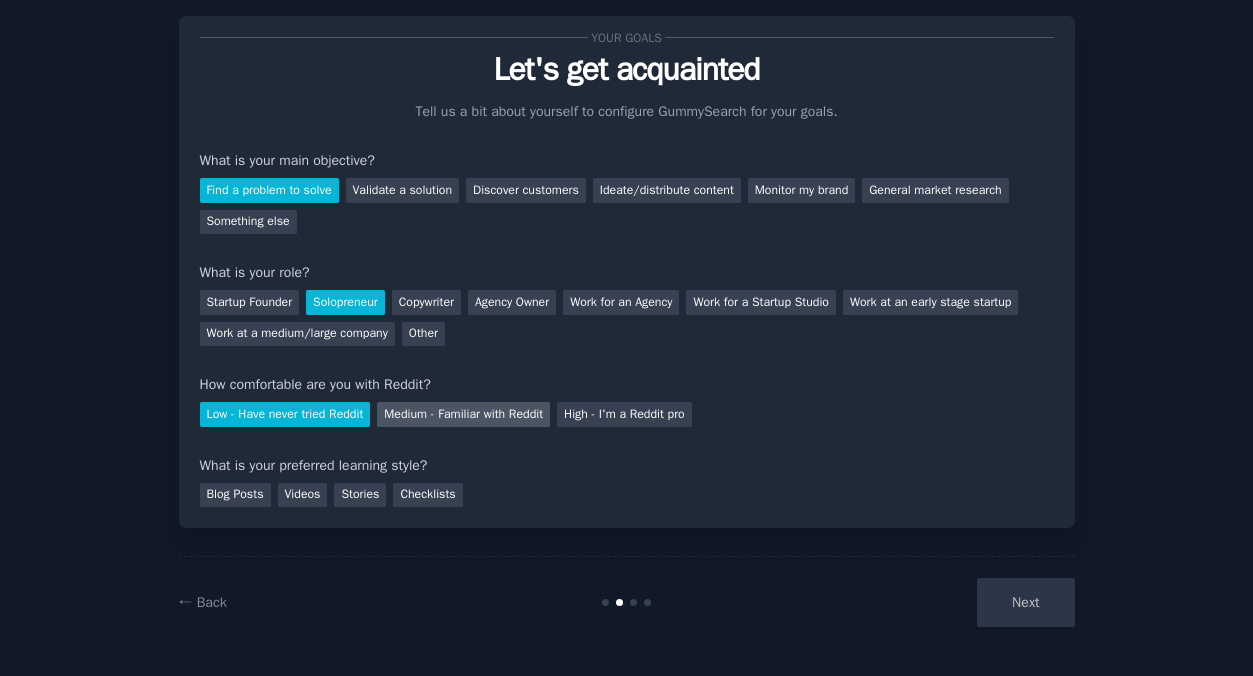 click on "Medium - Familiar with Reddit" at bounding box center (463, 414) 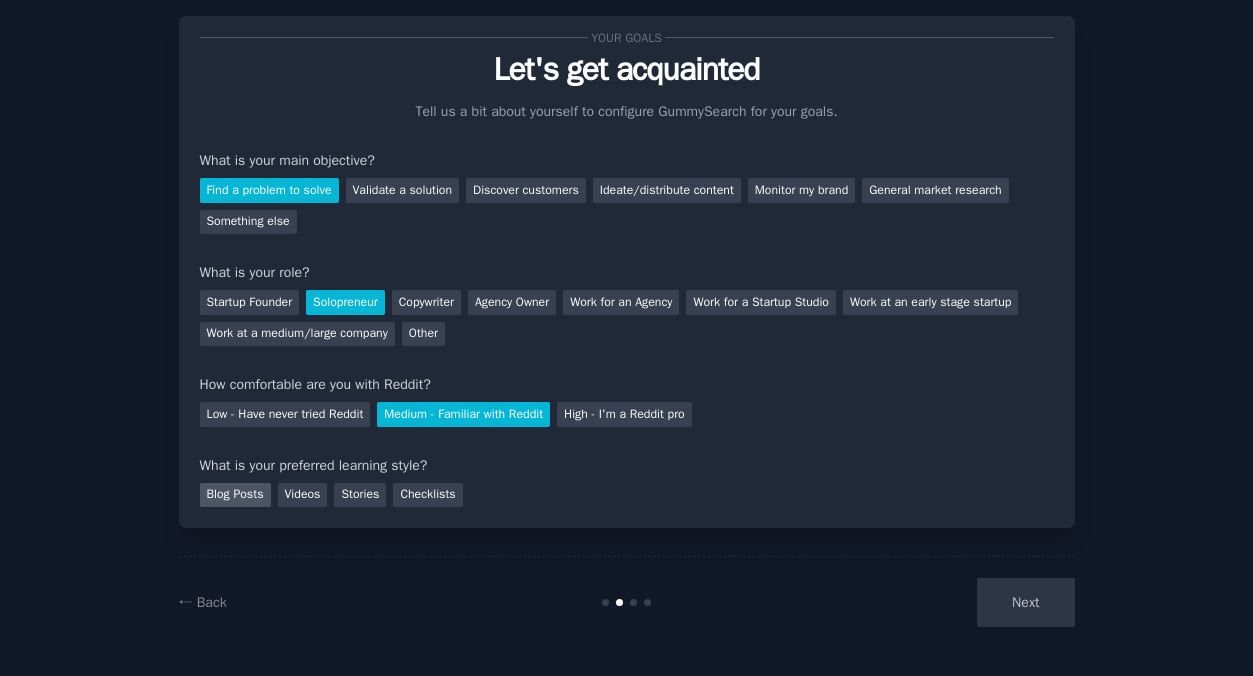 click on "Blog Posts" at bounding box center [235, 495] 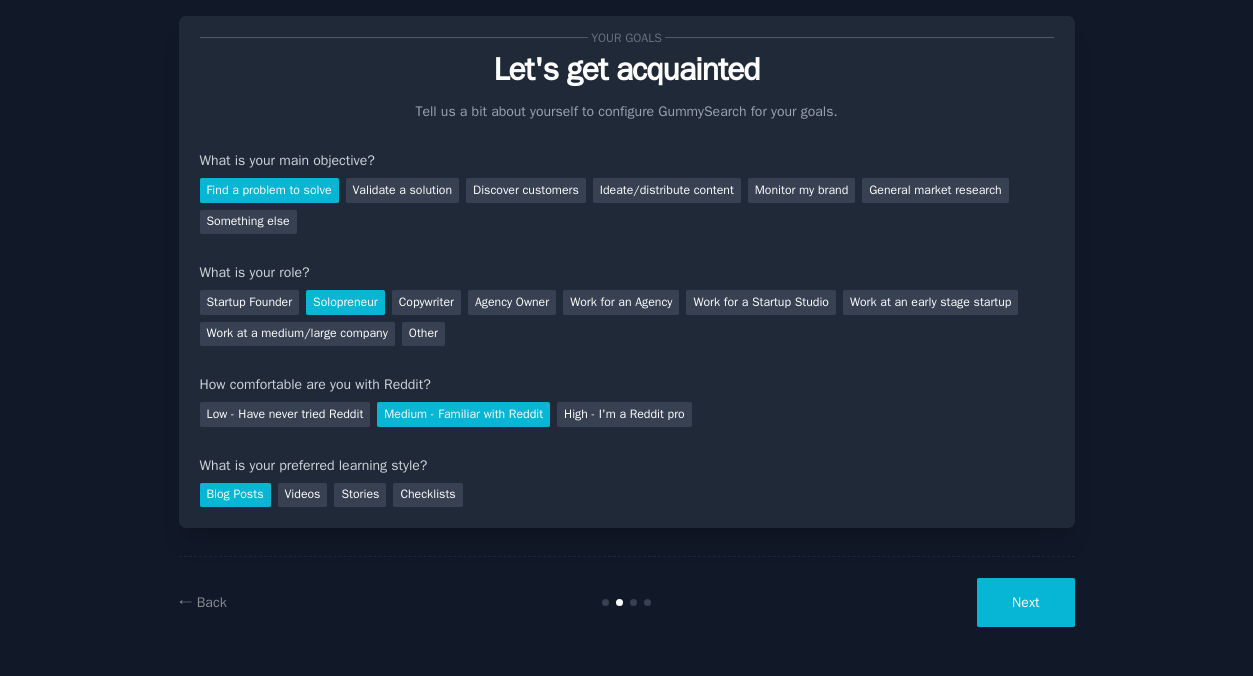 click on "Next" at bounding box center [1025, 602] 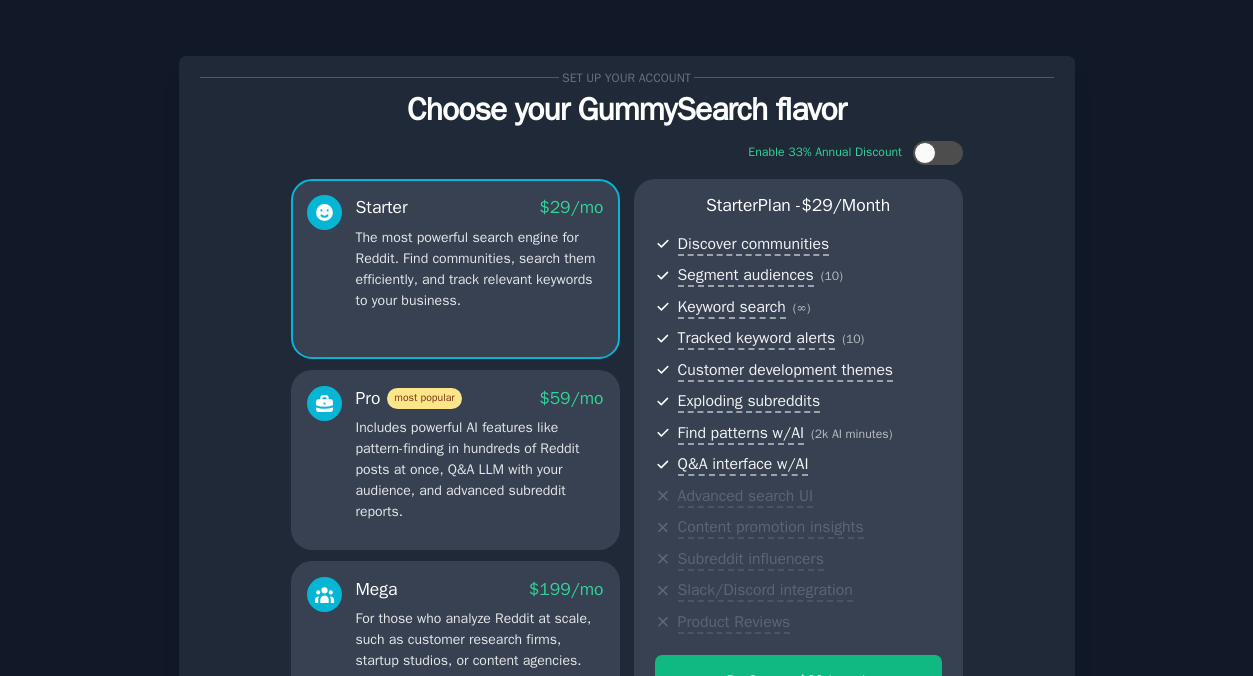 scroll, scrollTop: 255, scrollLeft: 0, axis: vertical 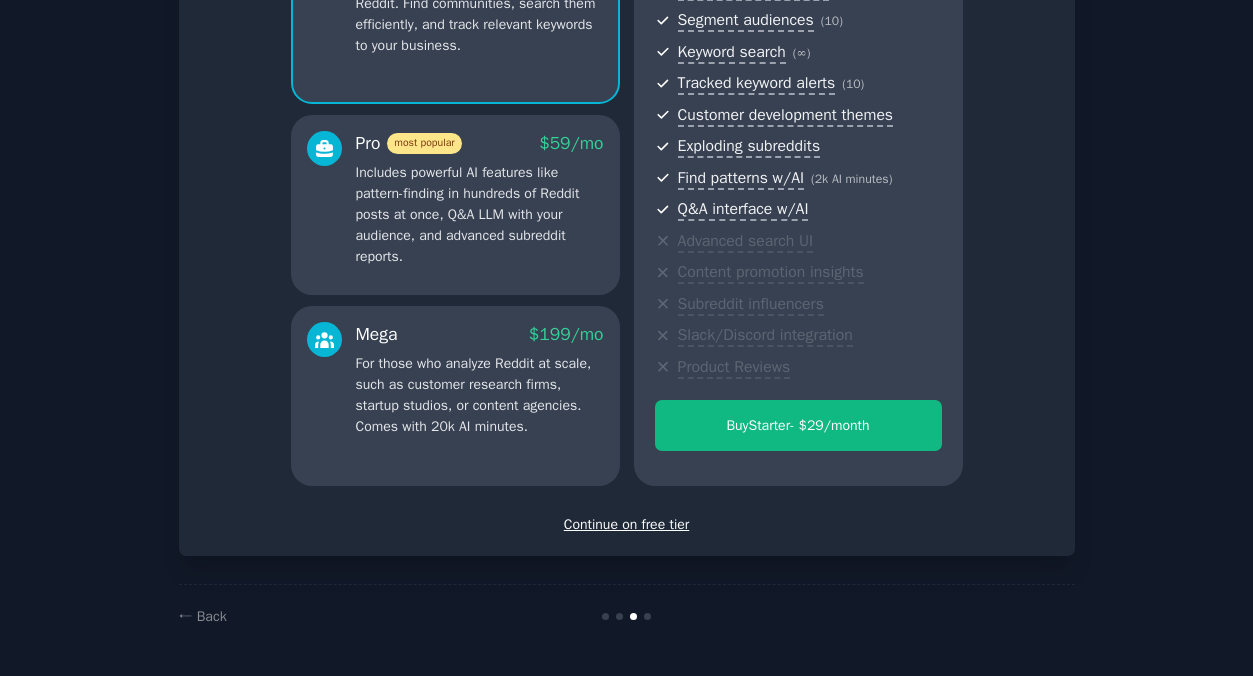 click on "Continue on free tier" at bounding box center (627, 524) 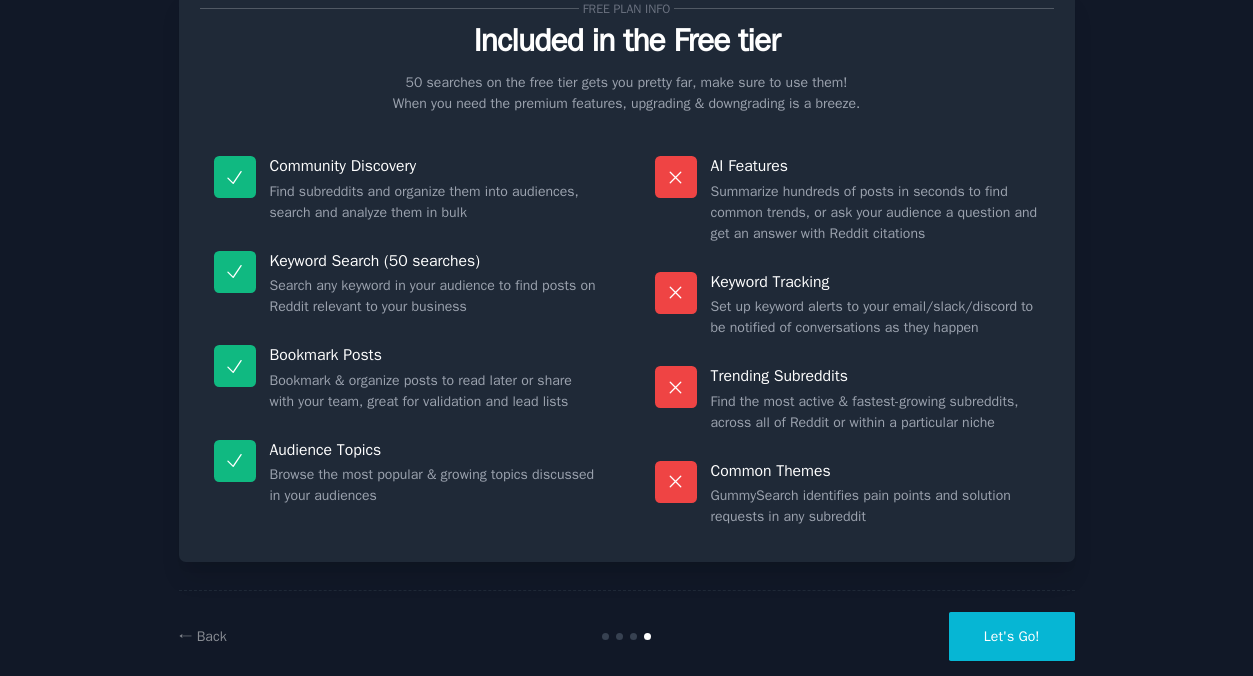 scroll, scrollTop: 103, scrollLeft: 0, axis: vertical 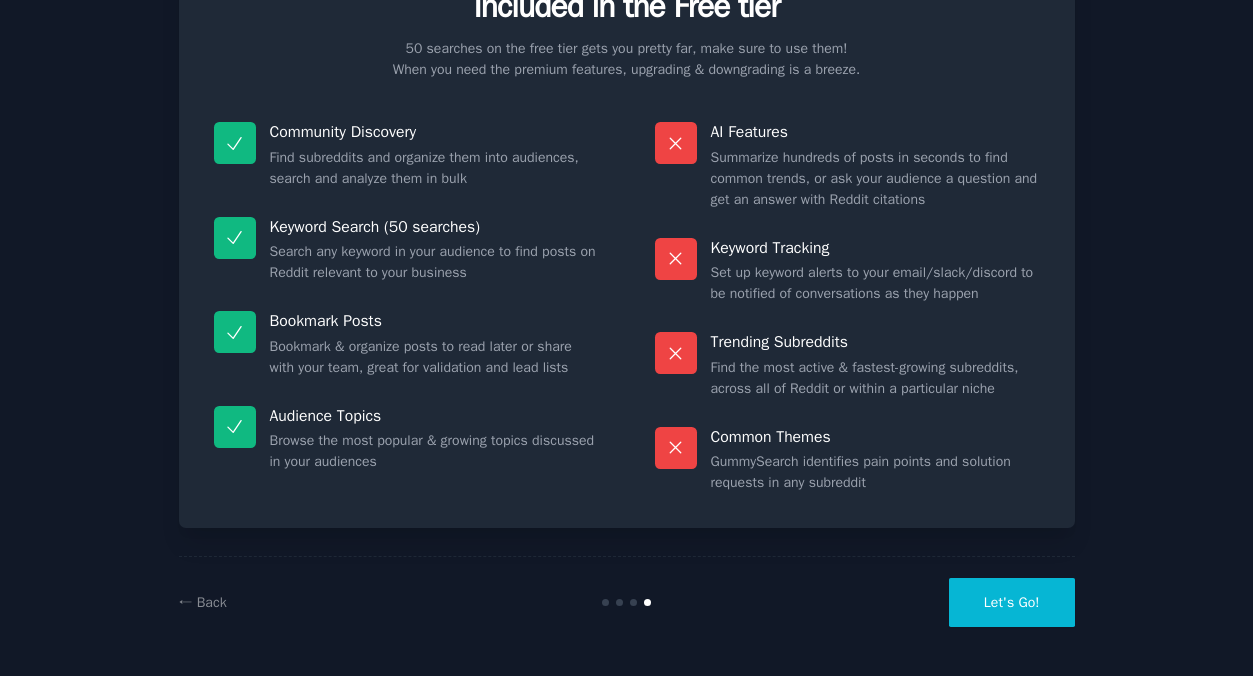 click on "Let's Go!" at bounding box center (1012, 602) 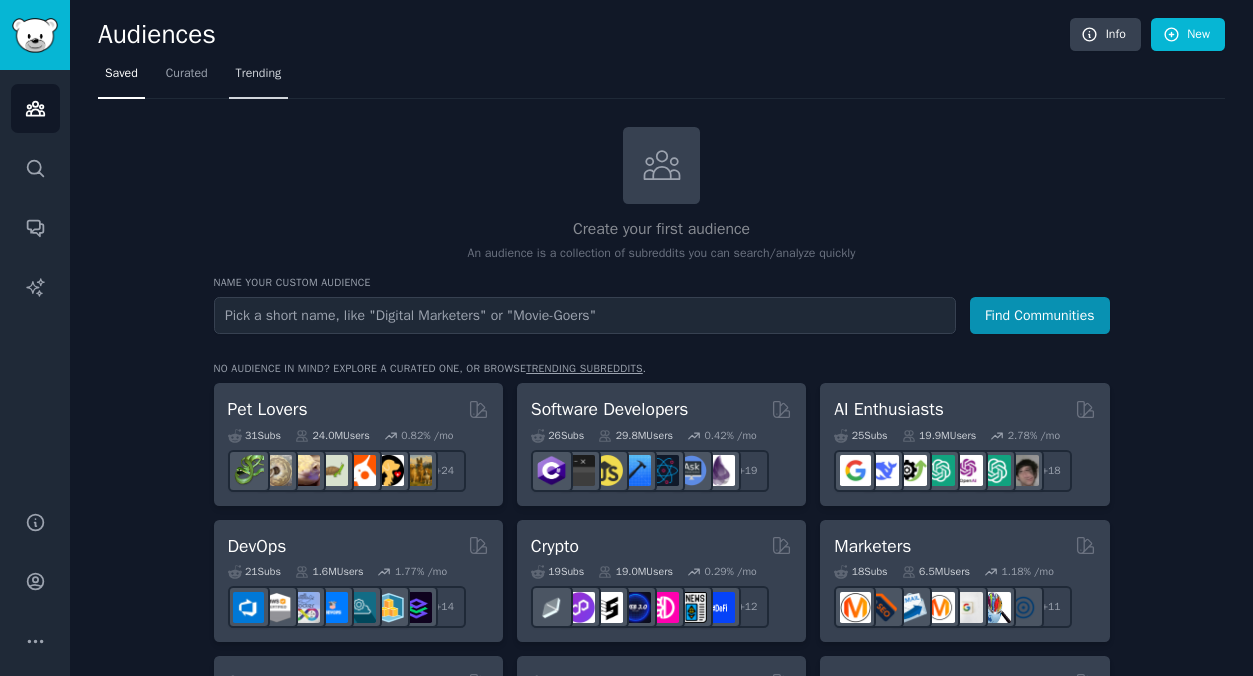 click on "Trending" at bounding box center [259, 74] 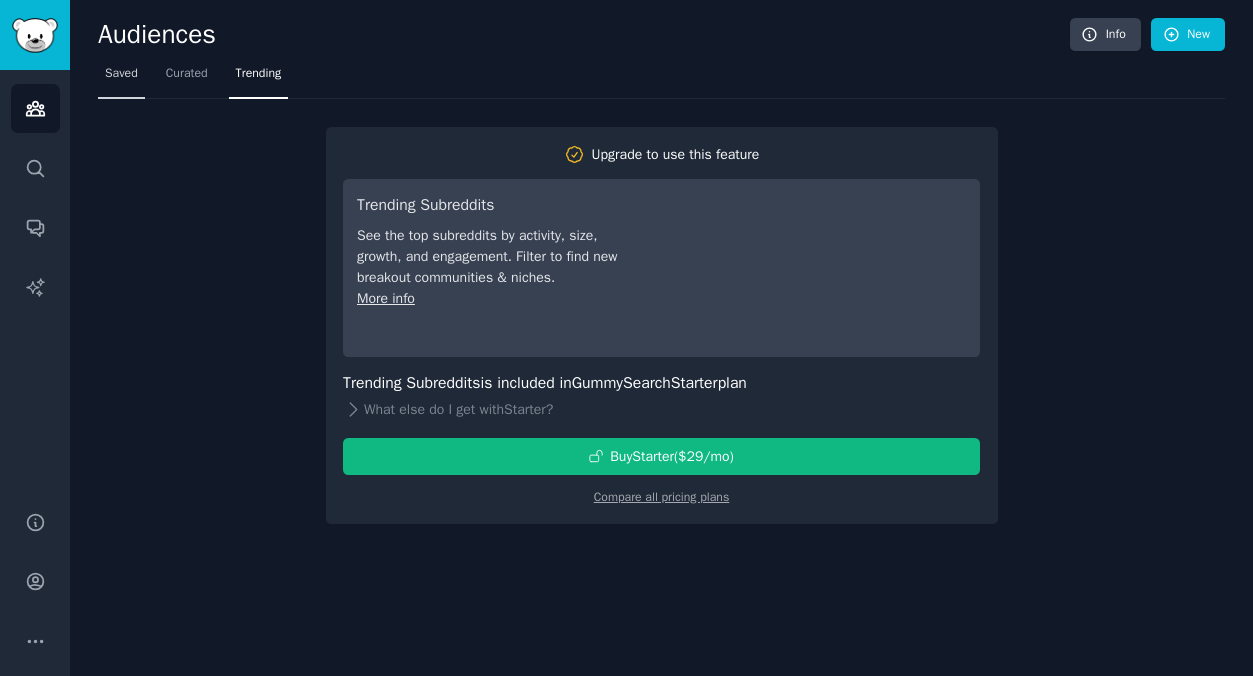 click on "Saved" at bounding box center [121, 74] 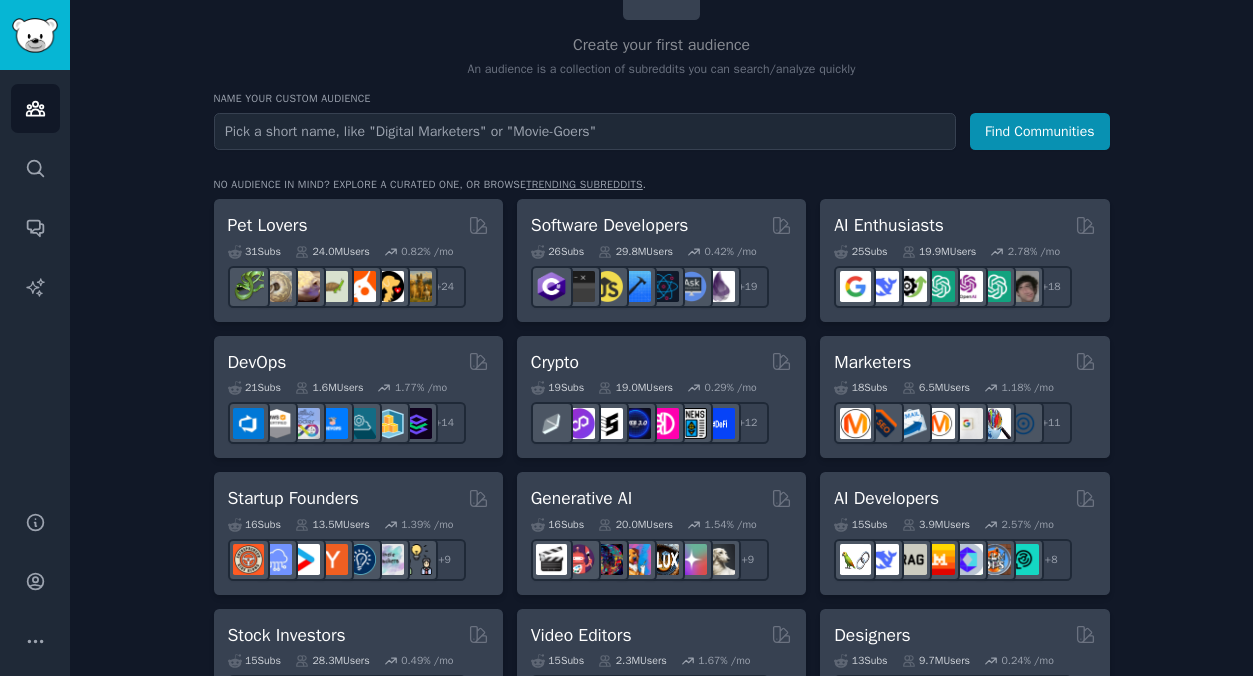 scroll, scrollTop: 213, scrollLeft: 0, axis: vertical 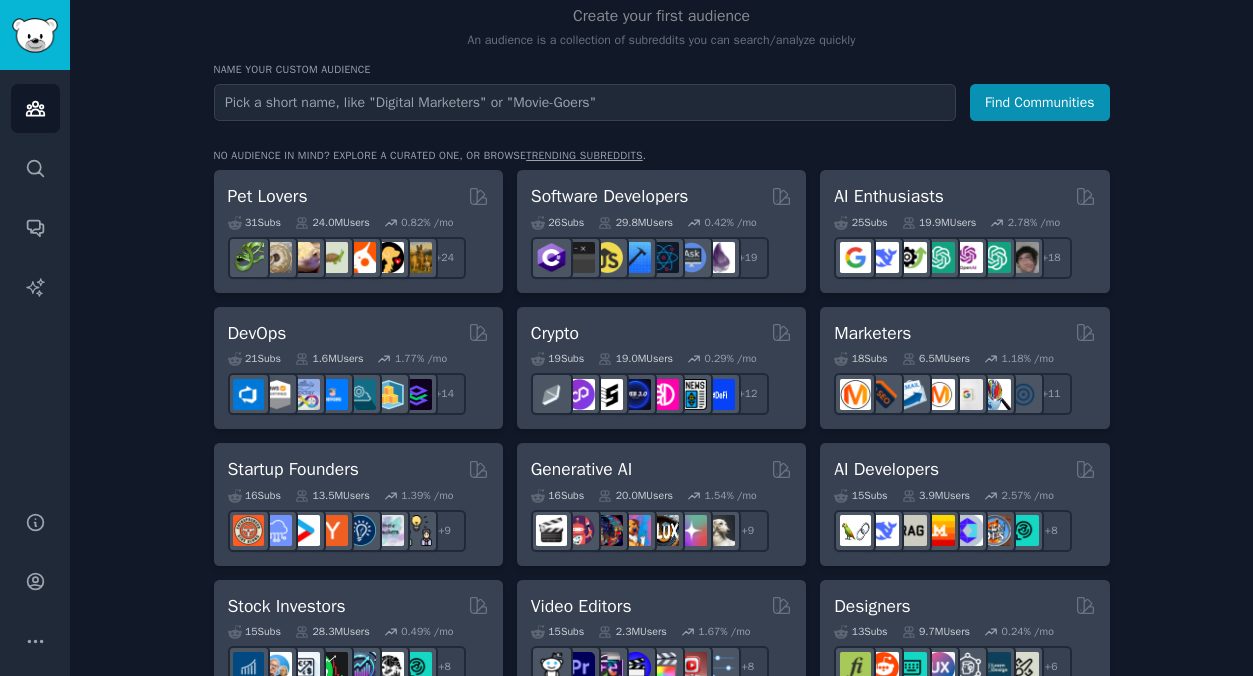 click on "trending subreddits" at bounding box center [584, 155] 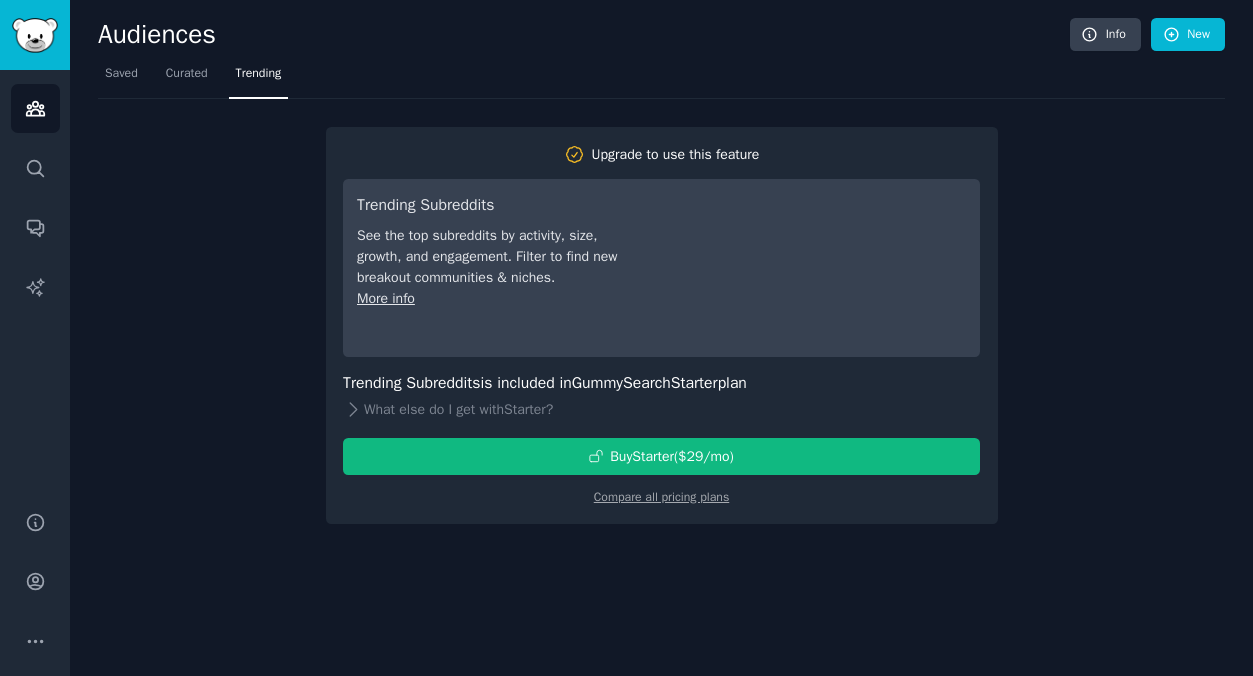 scroll, scrollTop: 0, scrollLeft: 0, axis: both 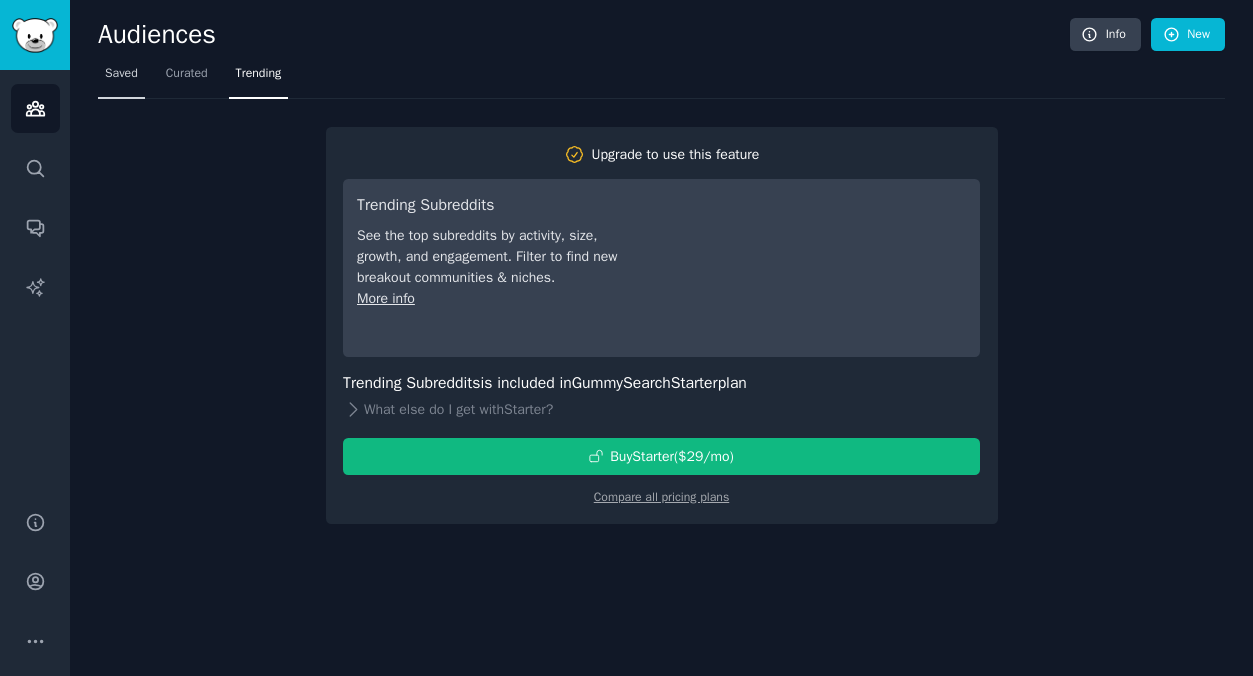 click on "Saved" at bounding box center (121, 78) 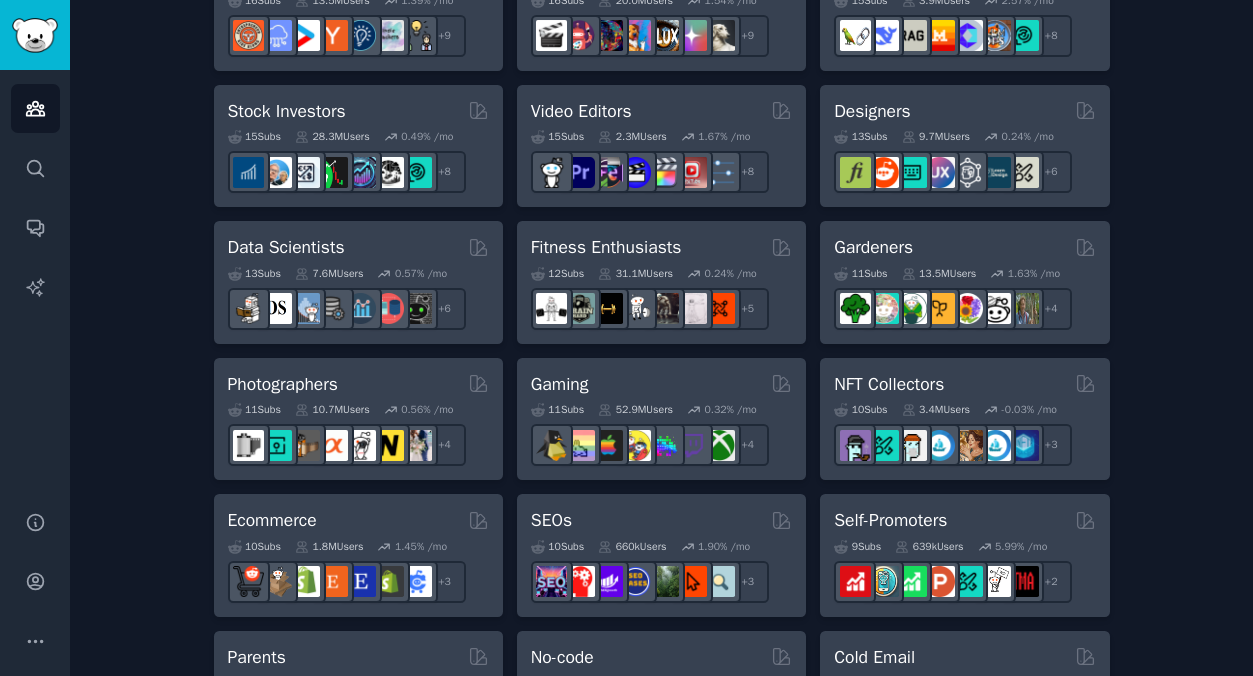 scroll, scrollTop: 797, scrollLeft: 0, axis: vertical 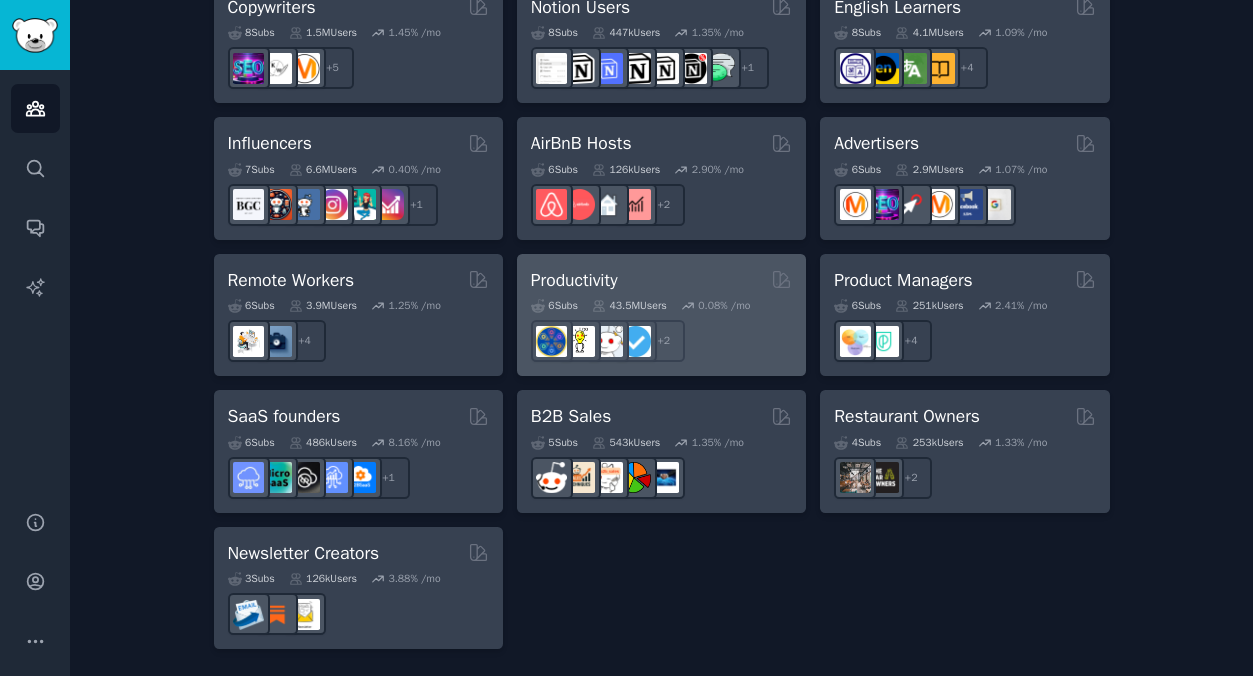 click on "Productivity" at bounding box center [661, 280] 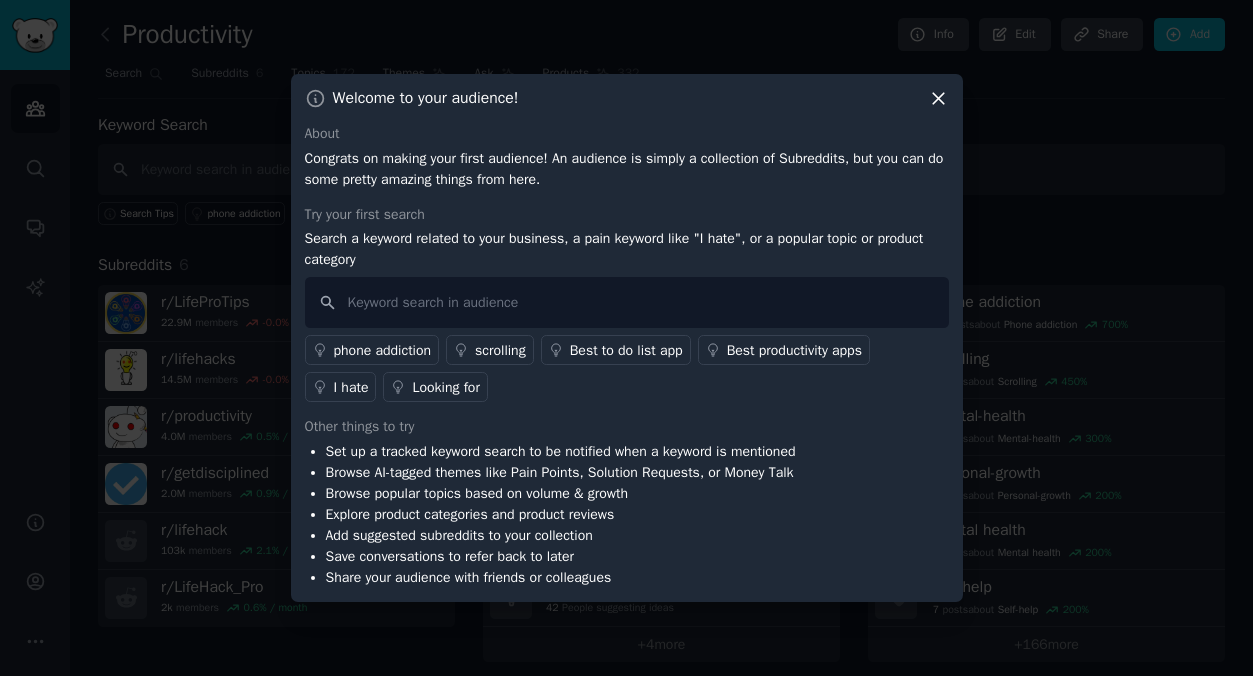 click 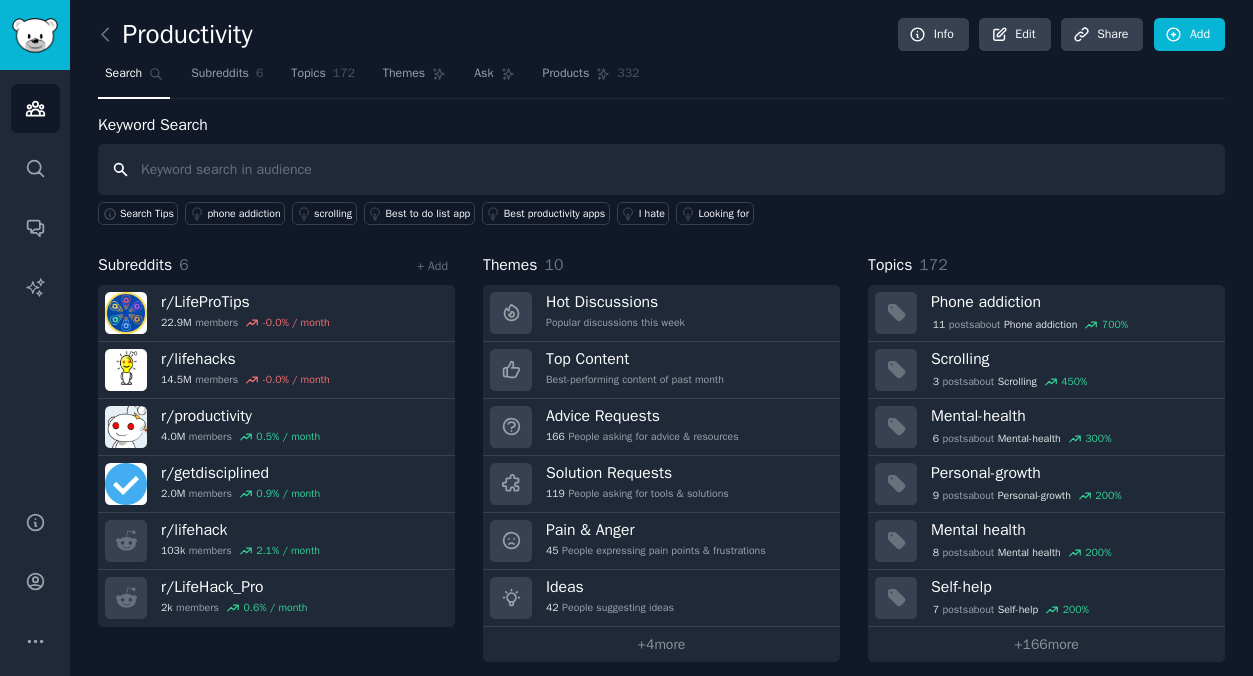 scroll, scrollTop: 13, scrollLeft: 0, axis: vertical 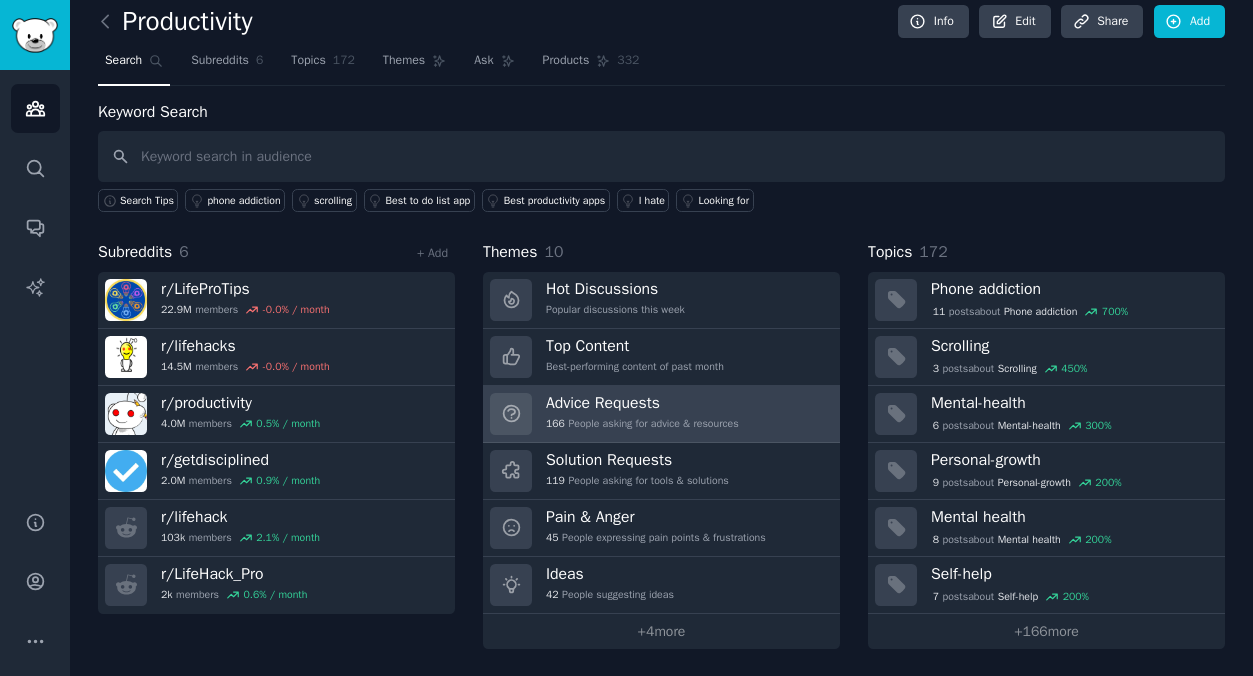 click on "Advice Requests" at bounding box center (642, 403) 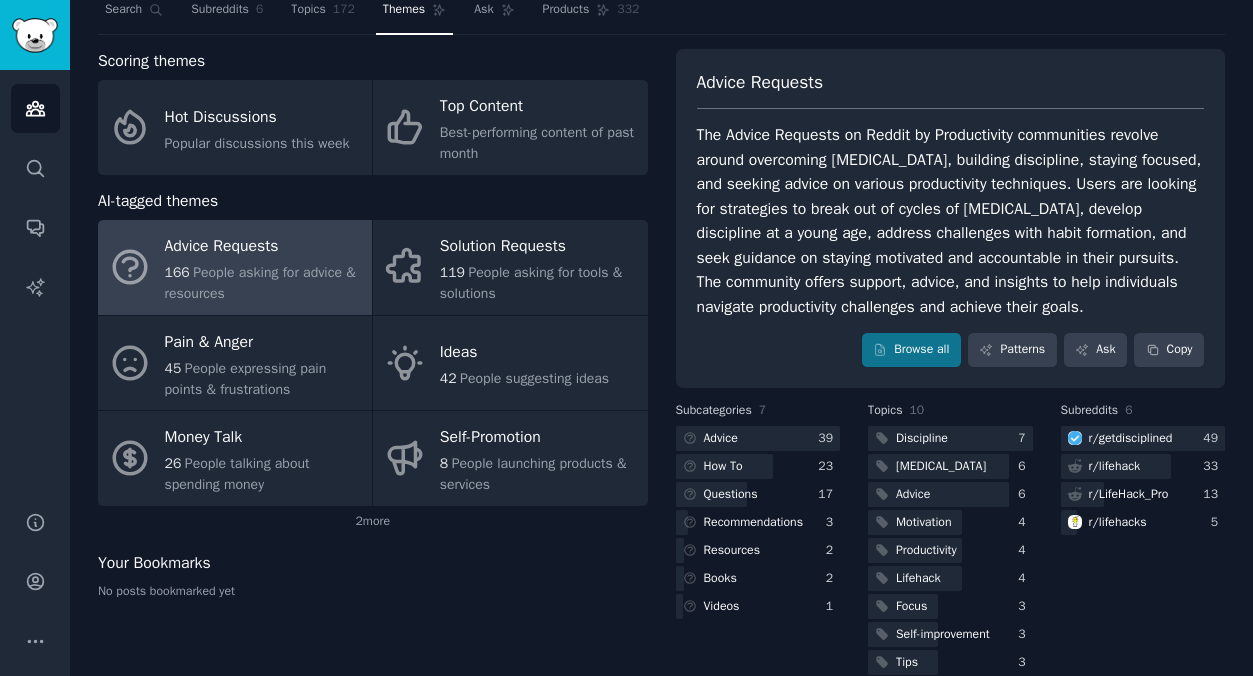 scroll, scrollTop: 69, scrollLeft: 0, axis: vertical 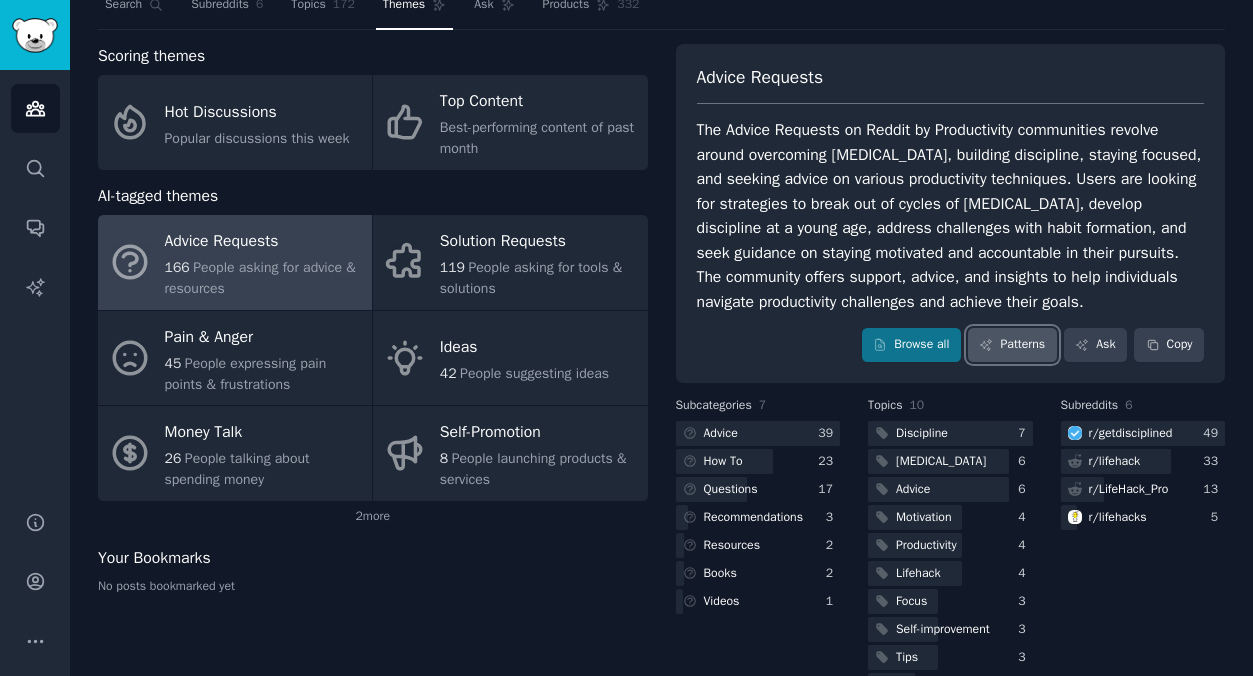 click on "Patterns" at bounding box center [1012, 345] 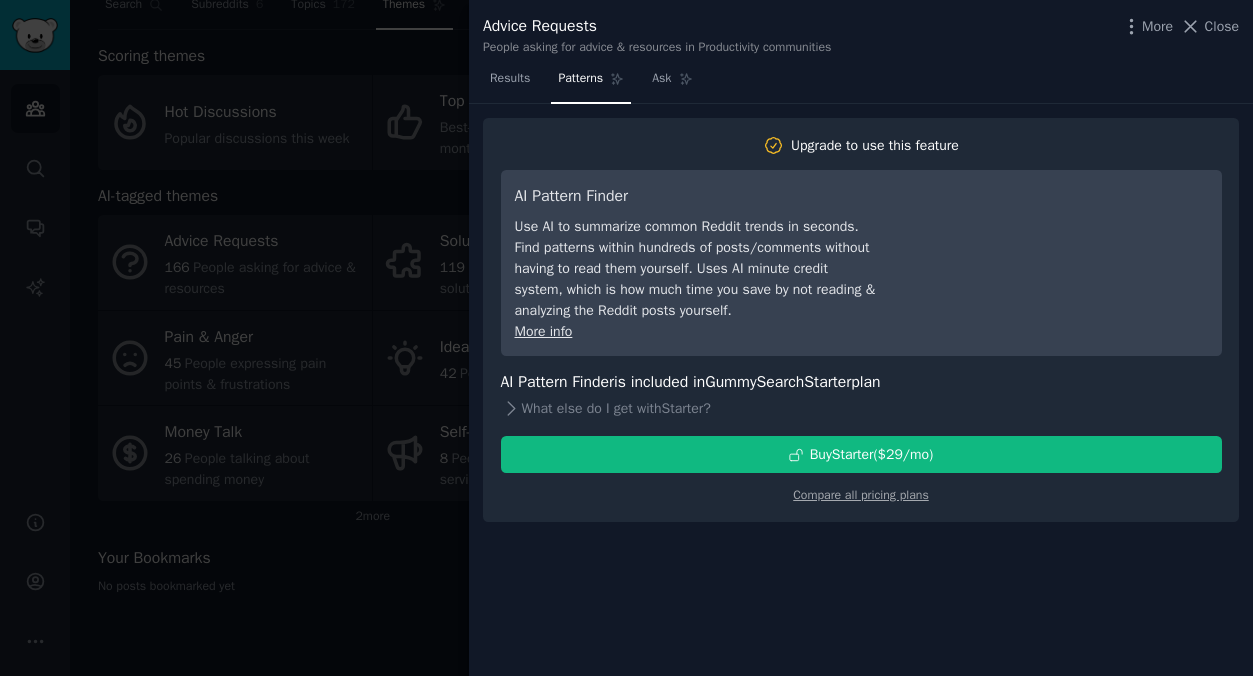 click at bounding box center [626, 338] 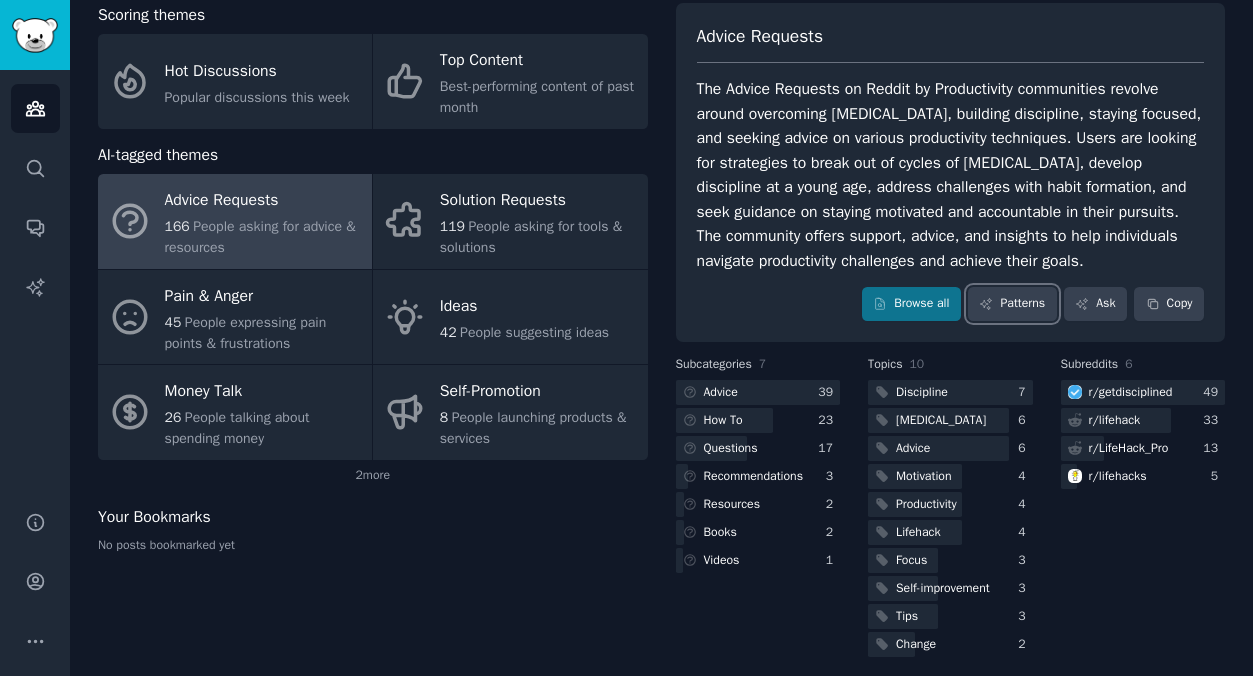 scroll, scrollTop: 146, scrollLeft: 0, axis: vertical 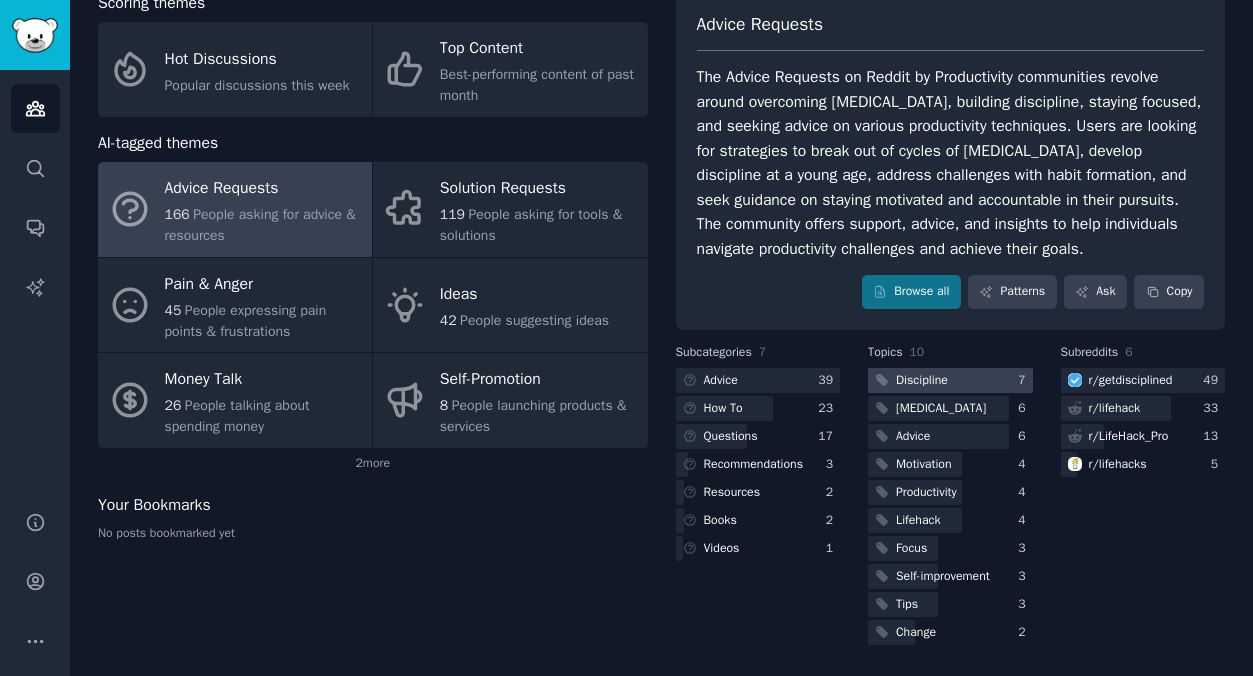 click at bounding box center [950, 380] 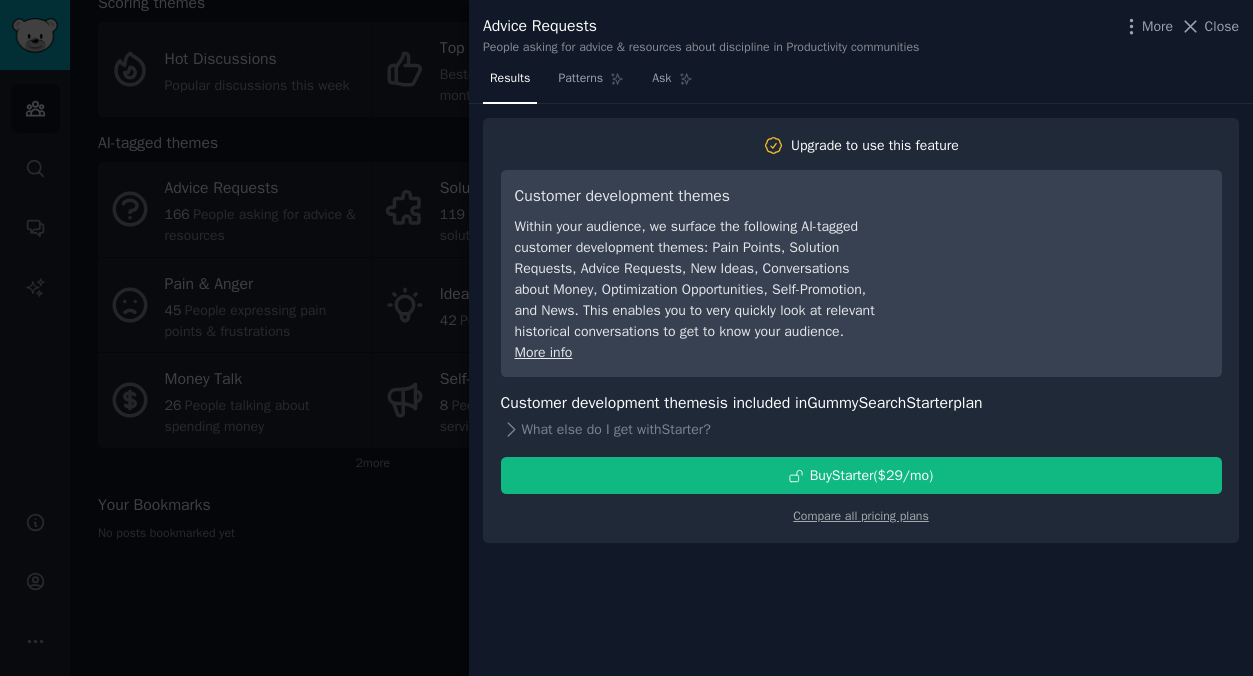 click at bounding box center [626, 338] 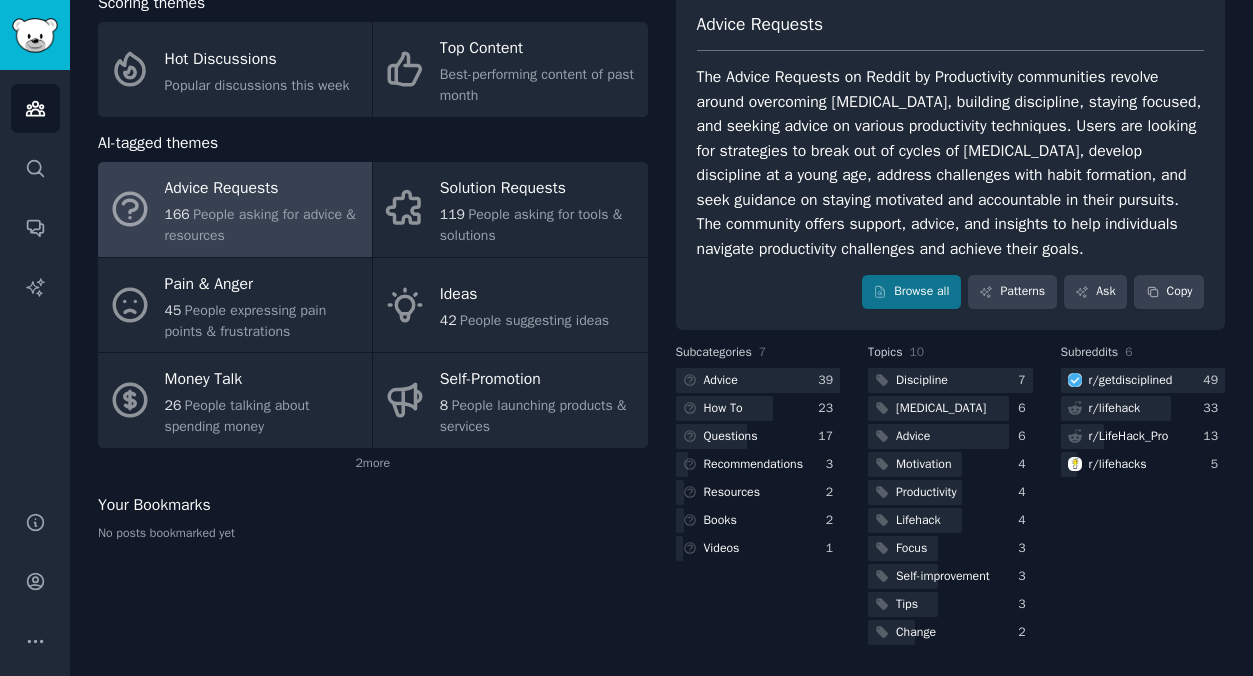 scroll, scrollTop: 146, scrollLeft: 0, axis: vertical 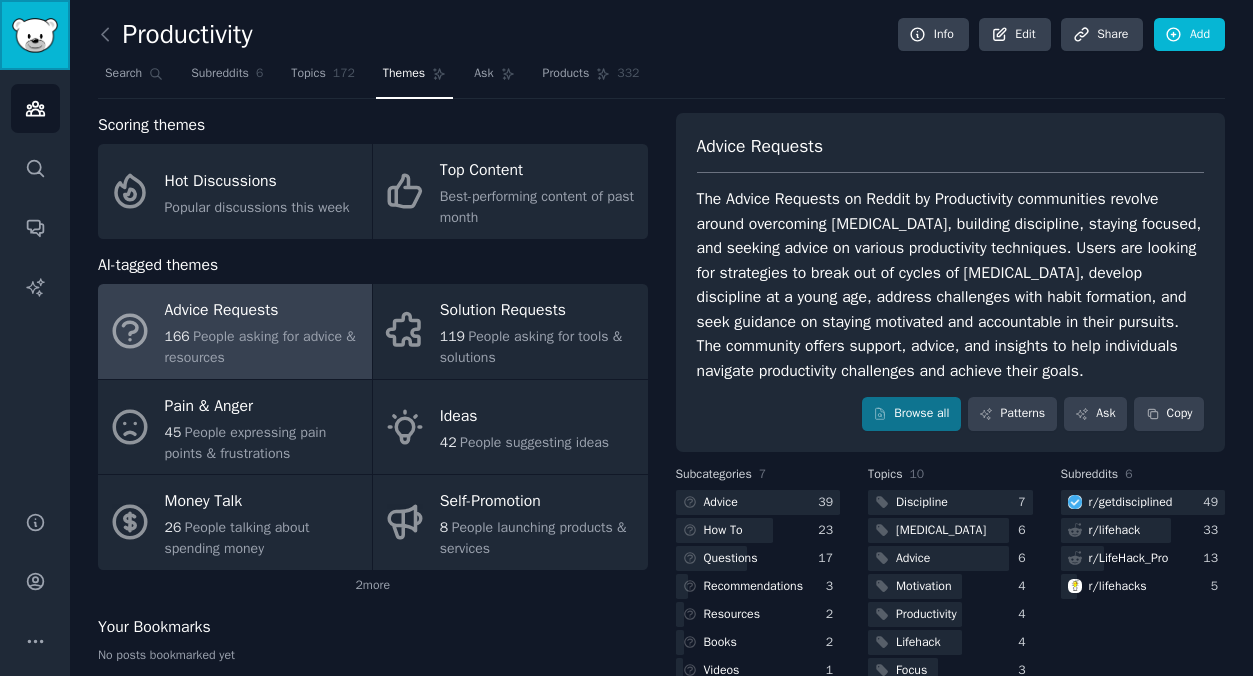 click at bounding box center (35, 35) 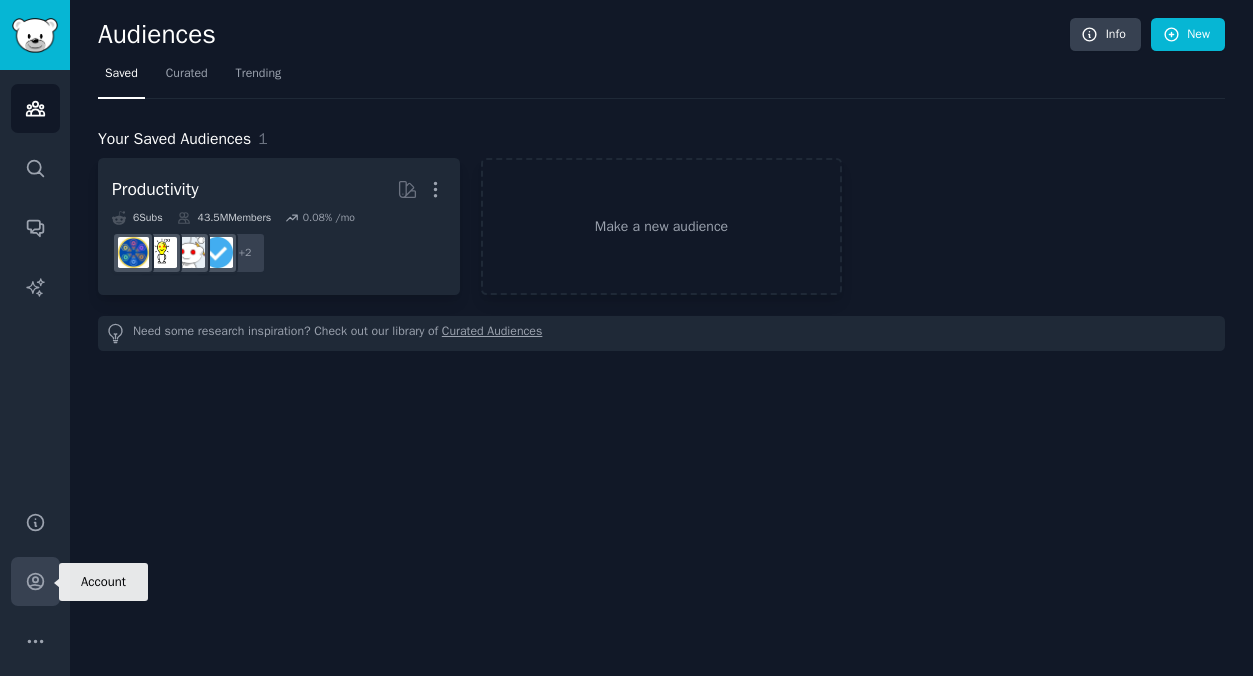 click 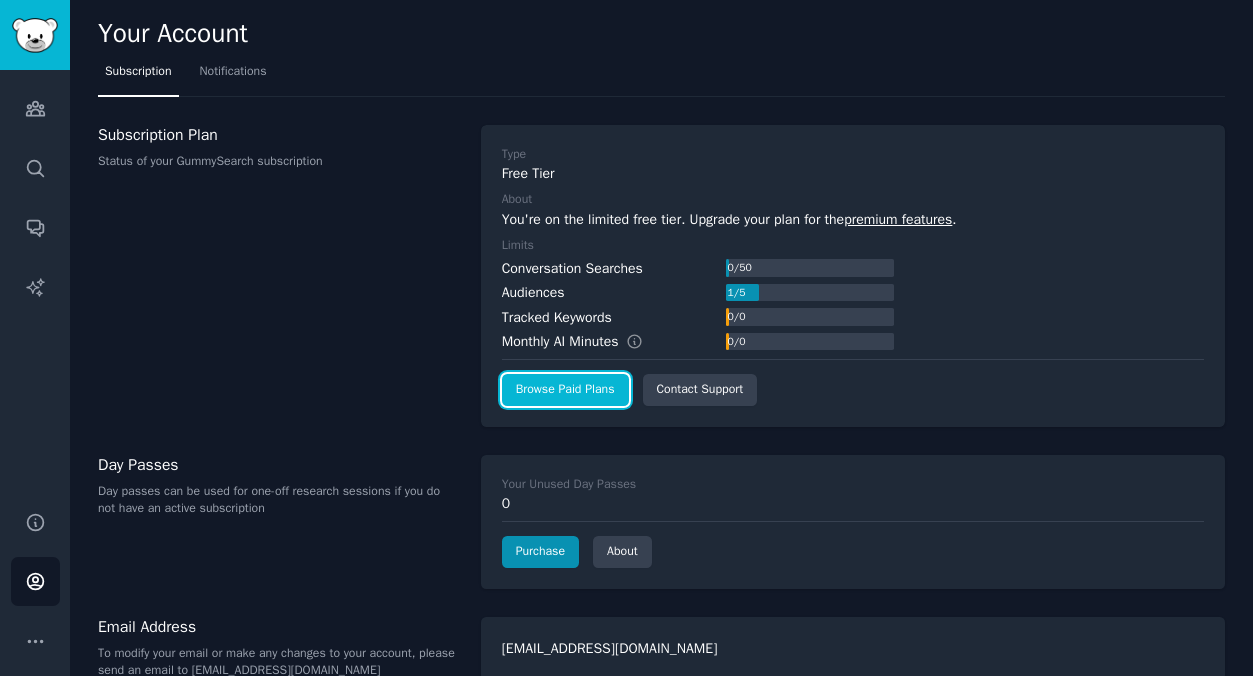 click on "Browse Paid Plans" at bounding box center [565, 390] 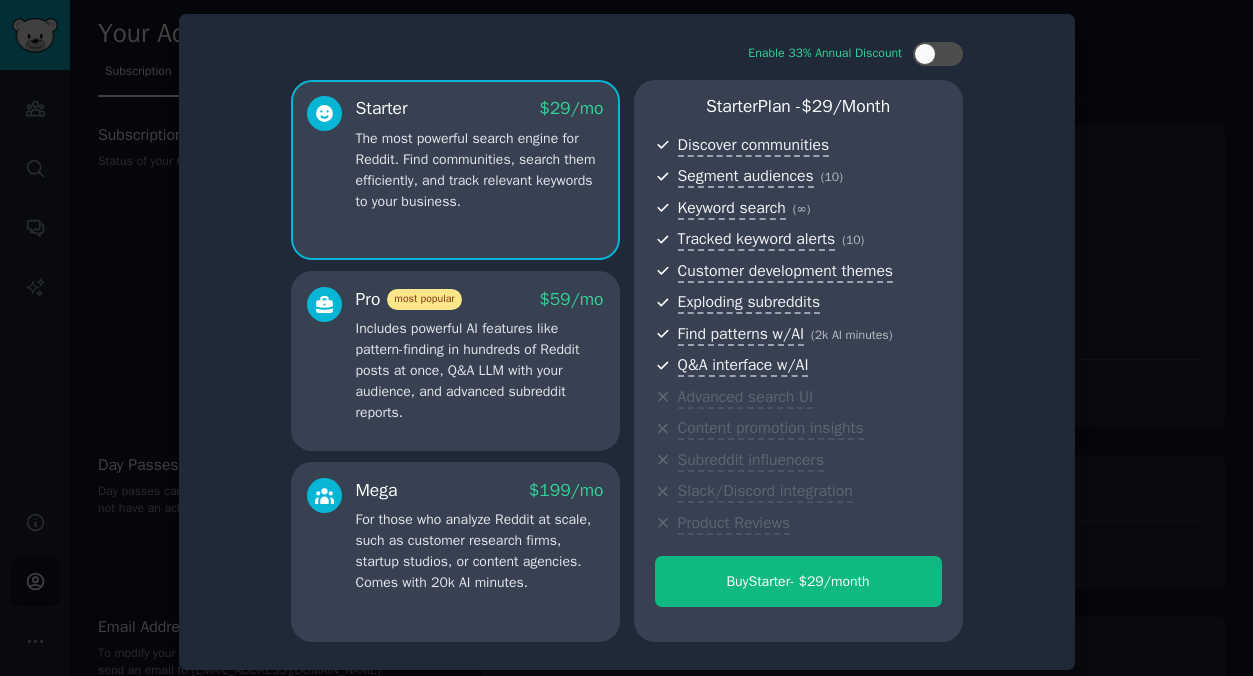 click on "Includes powerful AI features like pattern-finding in hundreds of Reddit posts at once, Q&A LLM with your audience, and advanced subreddit reports." at bounding box center [480, 370] 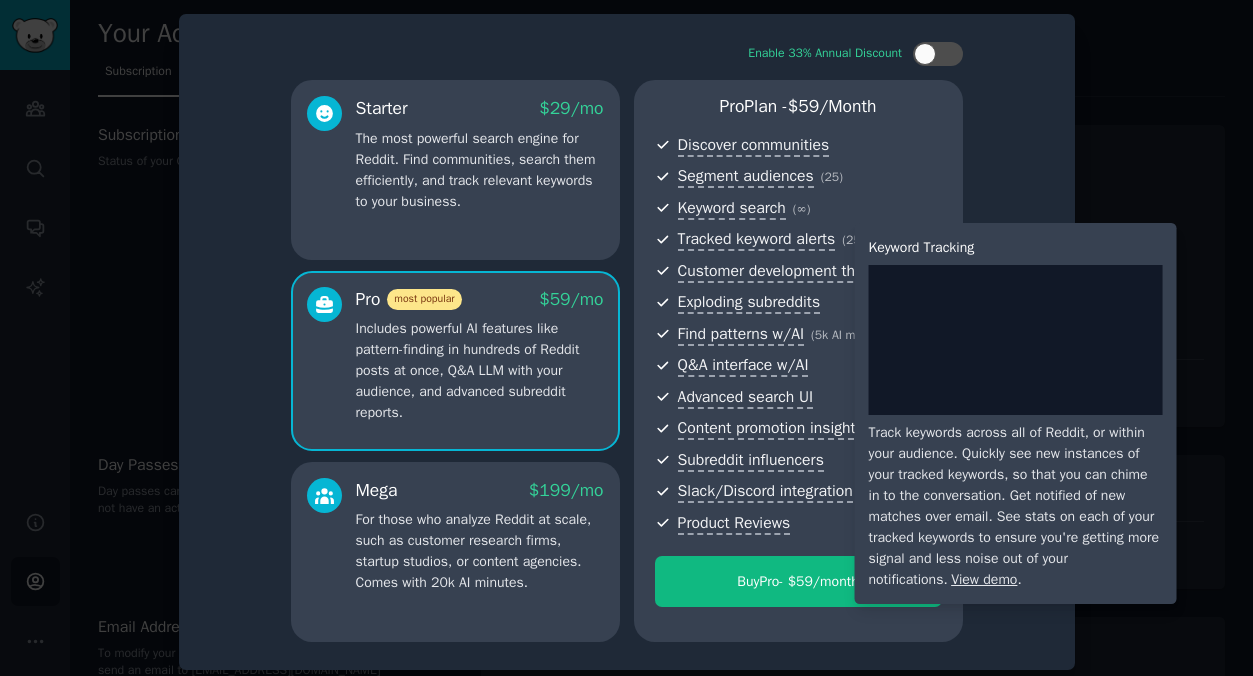 scroll, scrollTop: 8, scrollLeft: 0, axis: vertical 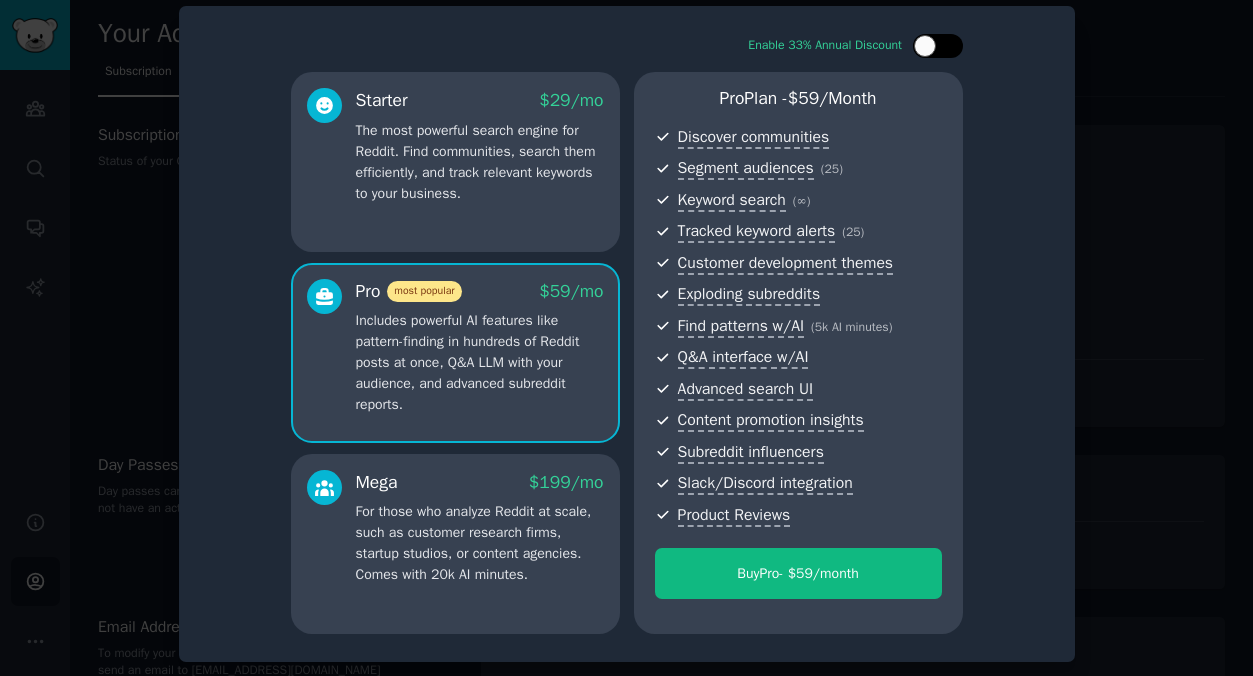 click at bounding box center (925, 46) 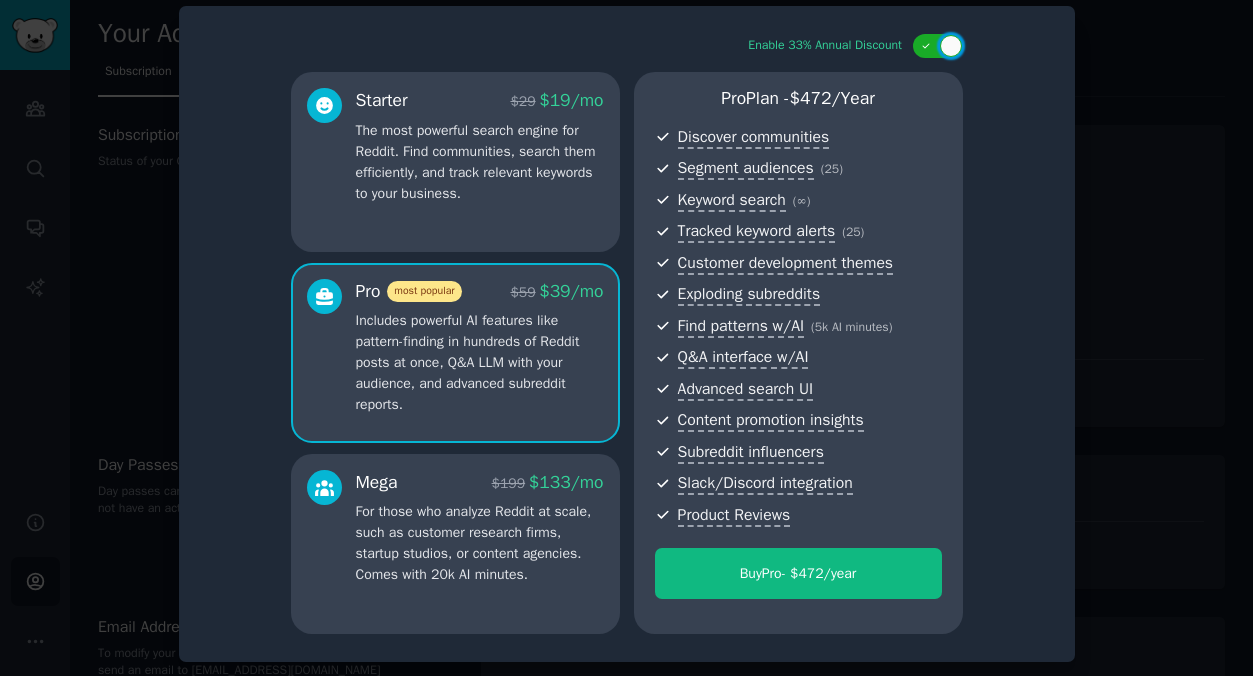 click on "The most powerful search engine for Reddit. Find communities, search them efficiently, and track relevant keywords to your business." at bounding box center (480, 162) 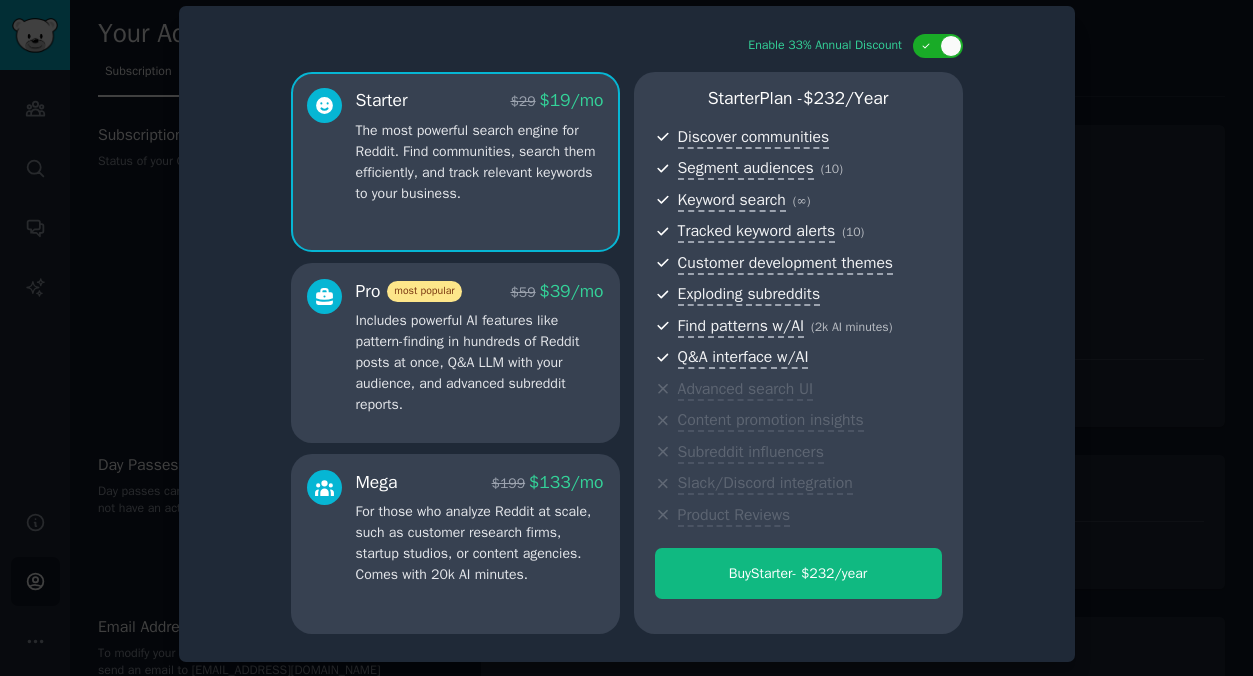 click on "Includes powerful AI features like pattern-finding in hundreds of Reddit posts at once, Q&A LLM with your audience, and advanced subreddit reports." at bounding box center (480, 362) 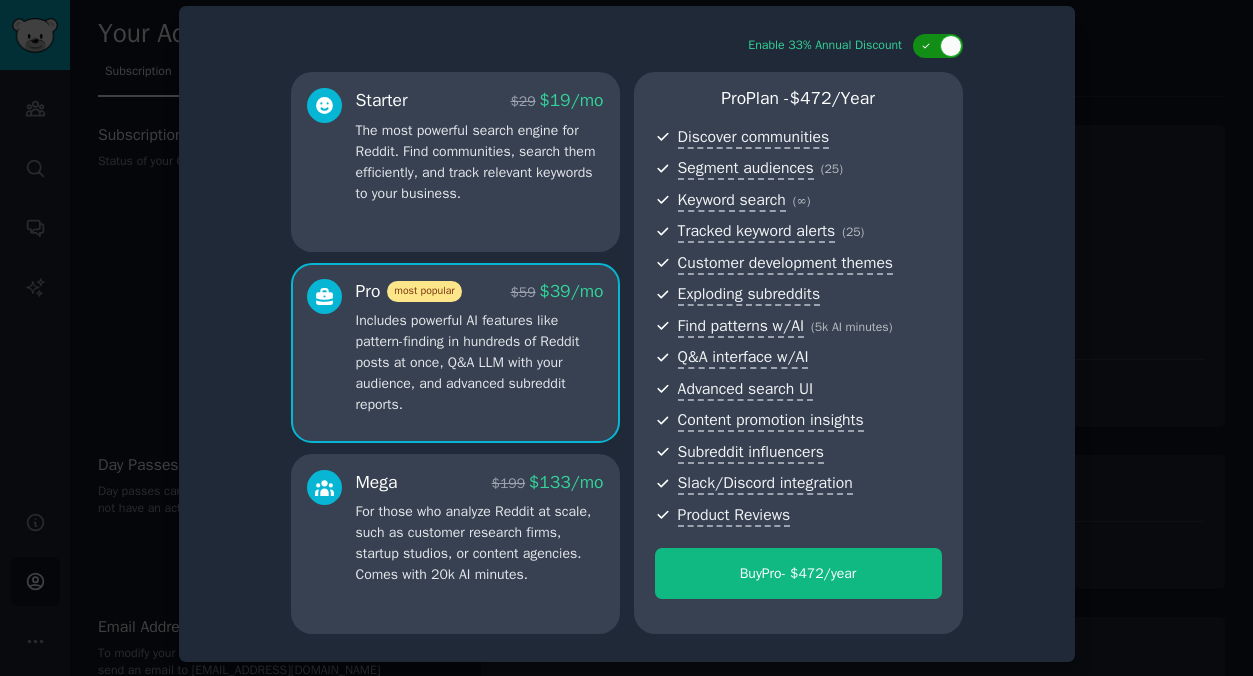 click at bounding box center (938, 46) 